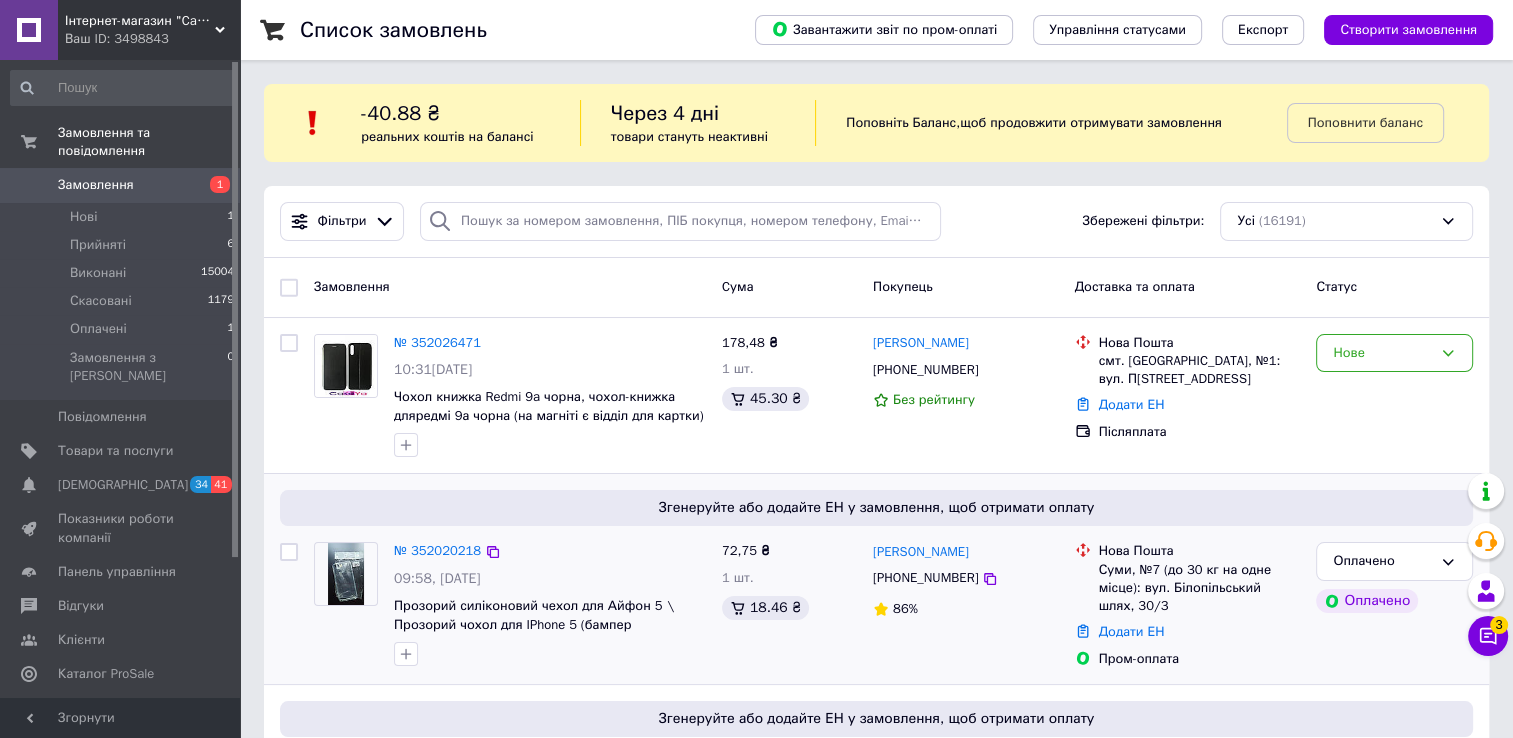 scroll, scrollTop: 100, scrollLeft: 0, axis: vertical 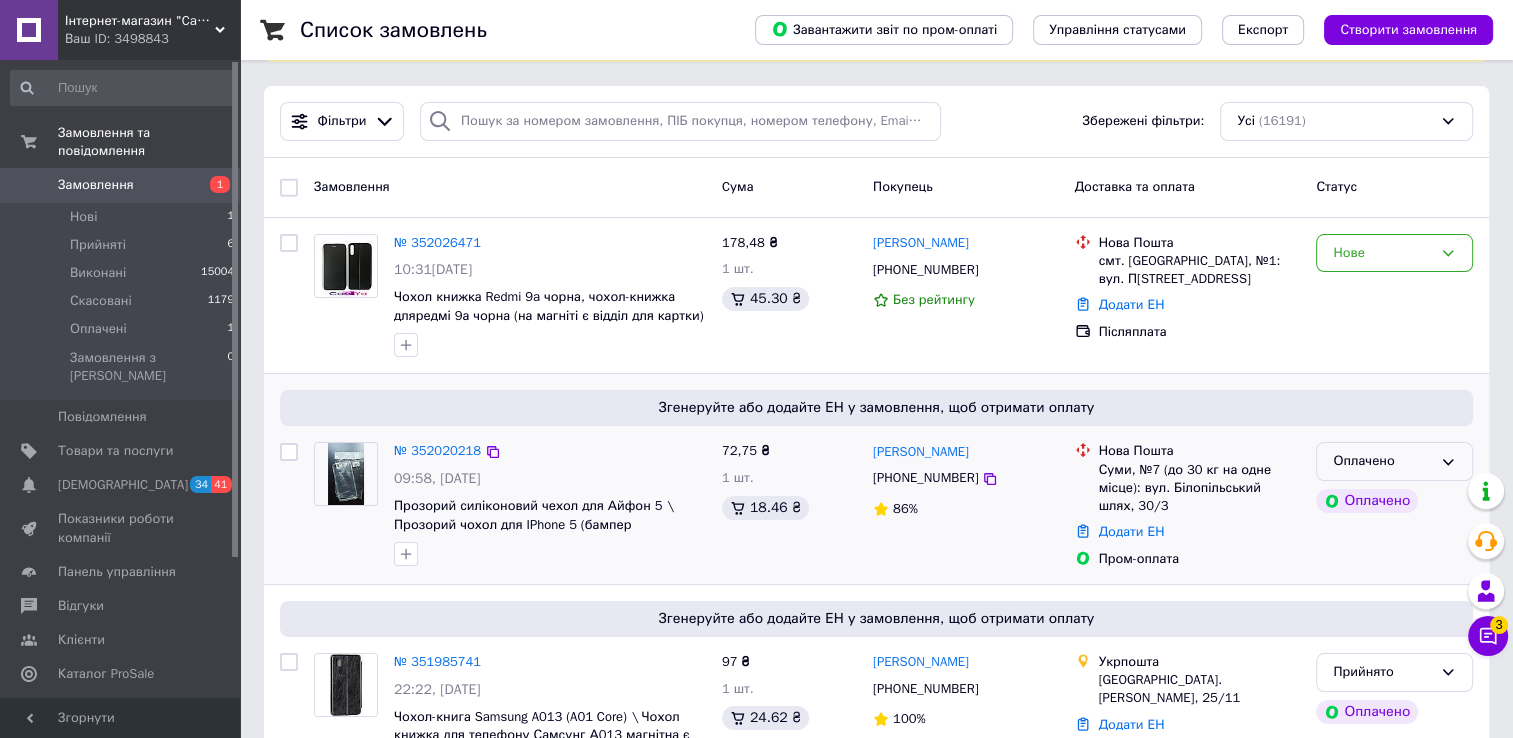 drag, startPoint x: 1429, startPoint y: 464, endPoint x: 1418, endPoint y: 478, distance: 17.804493 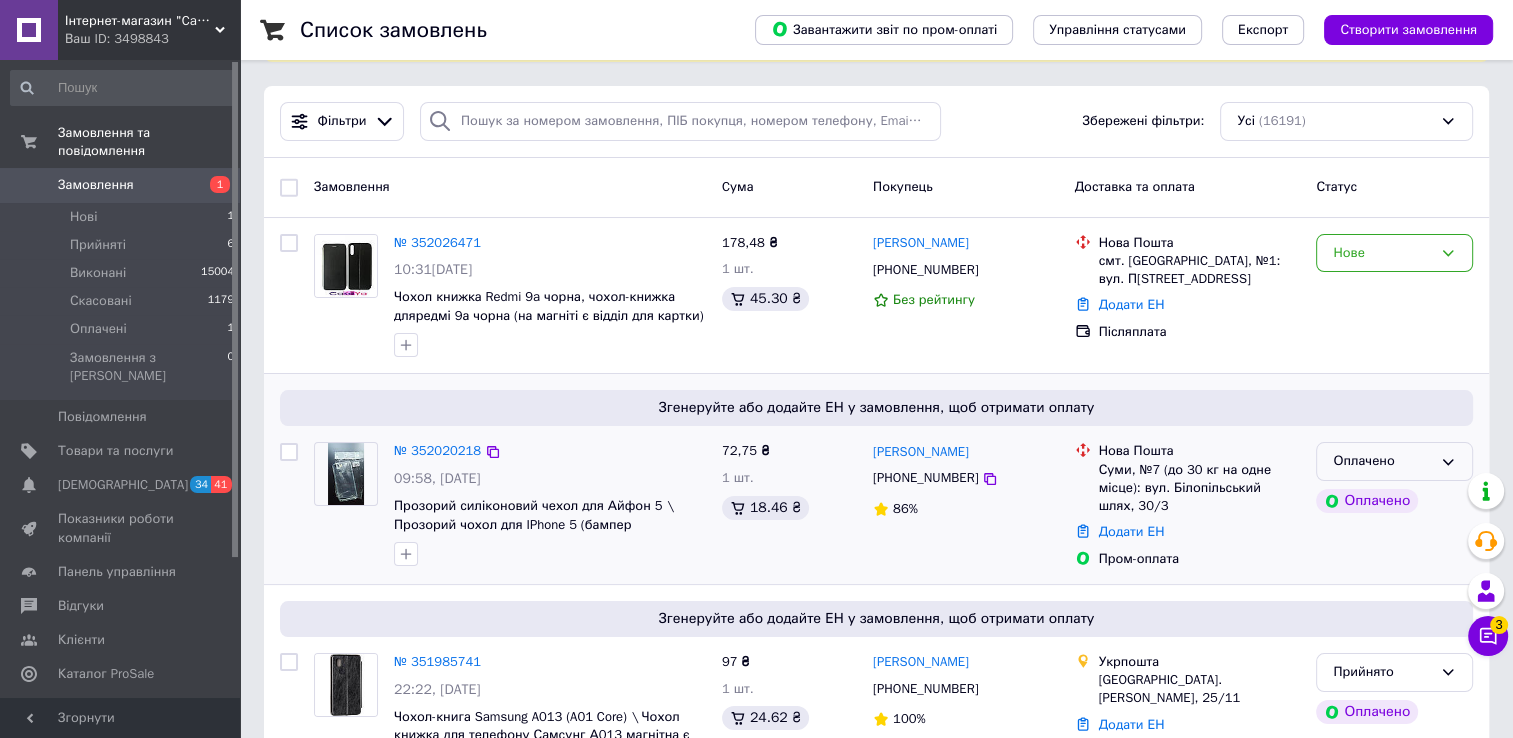 click on "Оплачено" at bounding box center (1382, 461) 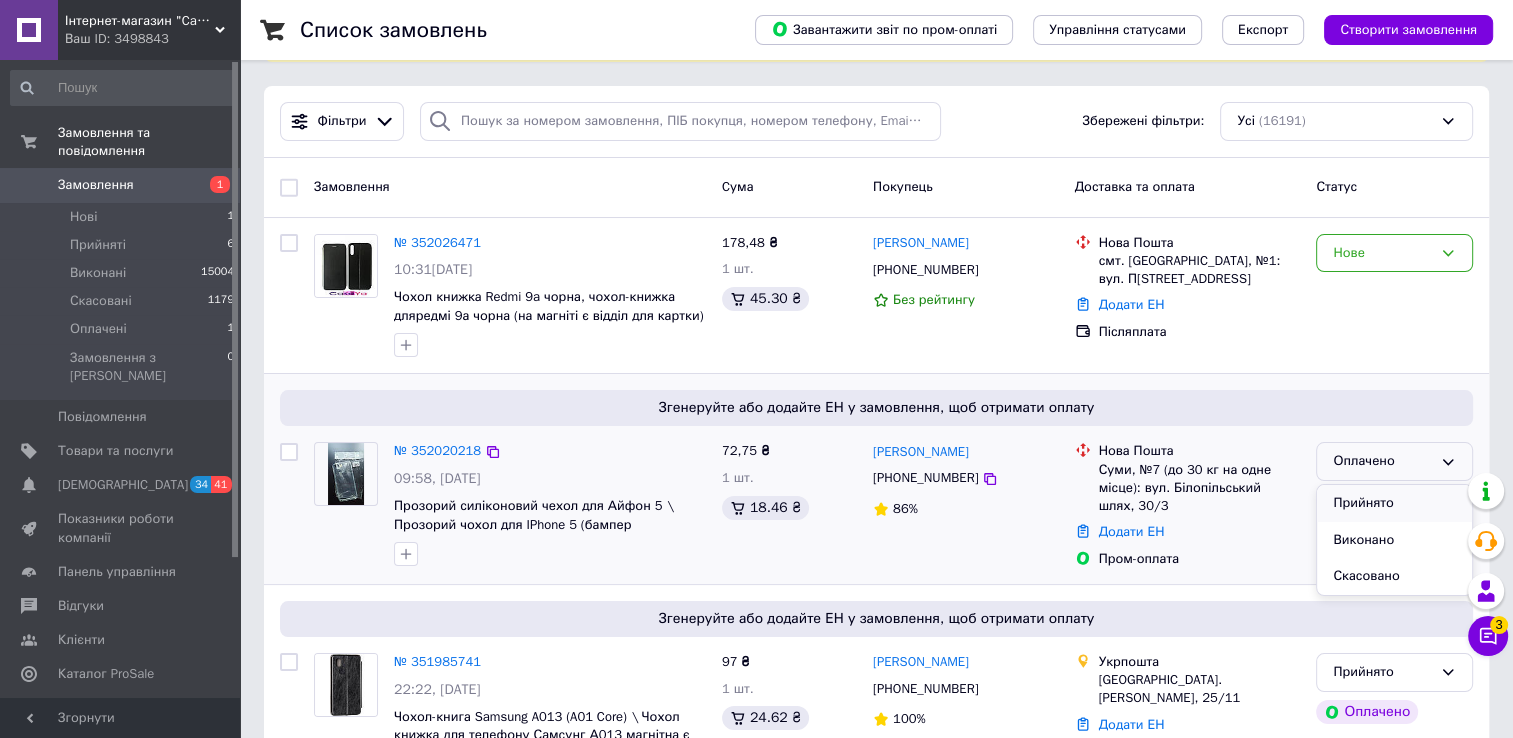 click on "Прийнято" at bounding box center (1394, 503) 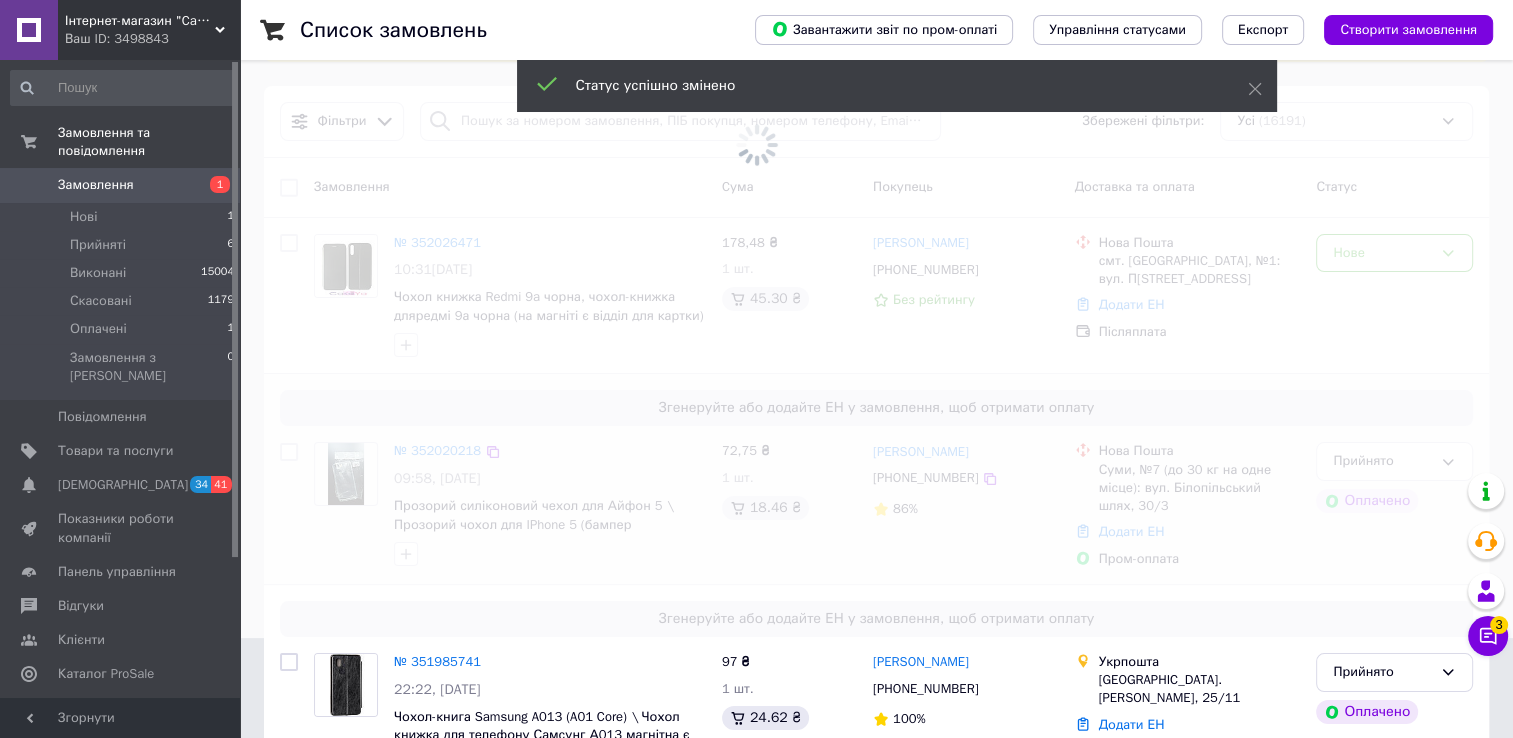 click at bounding box center (756, 269) 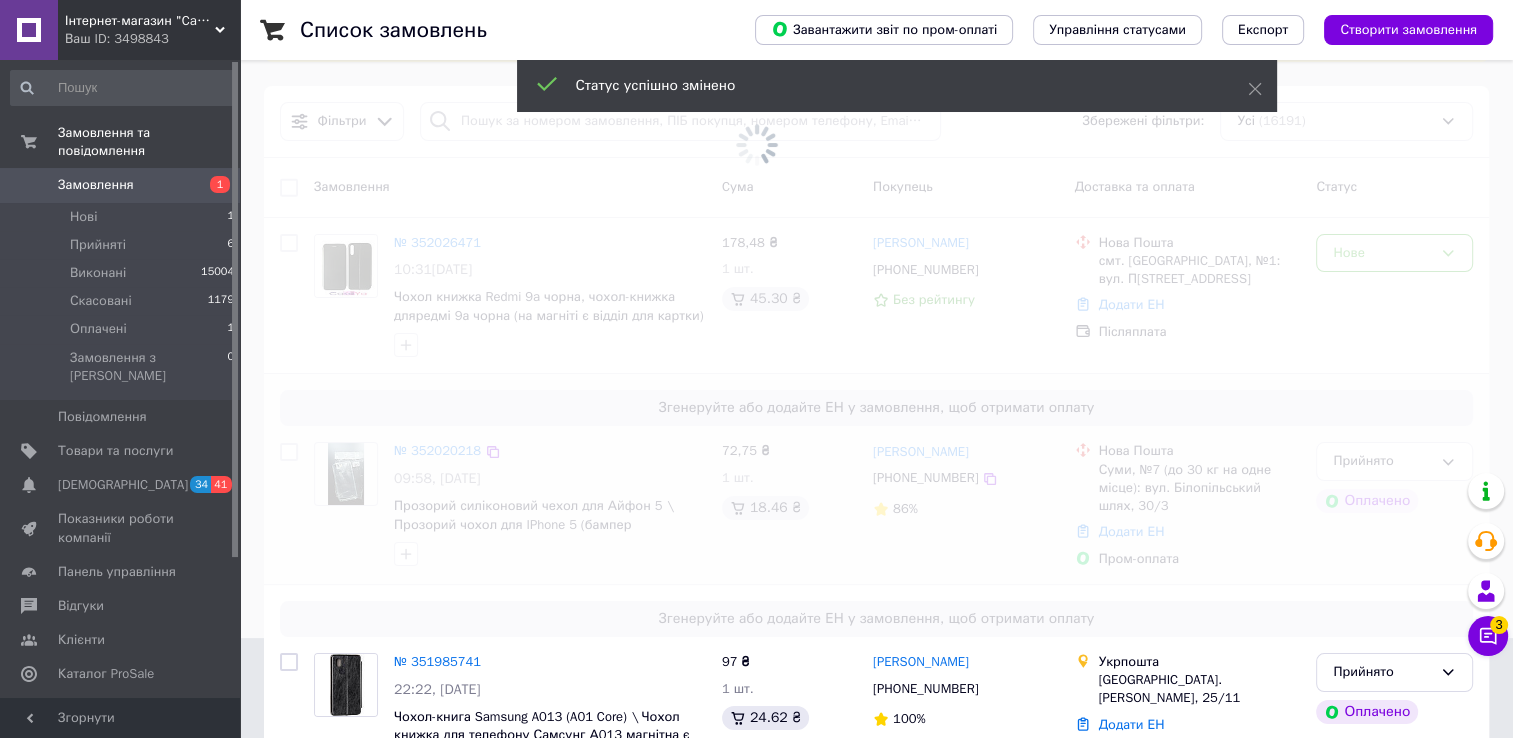 click at bounding box center [756, 269] 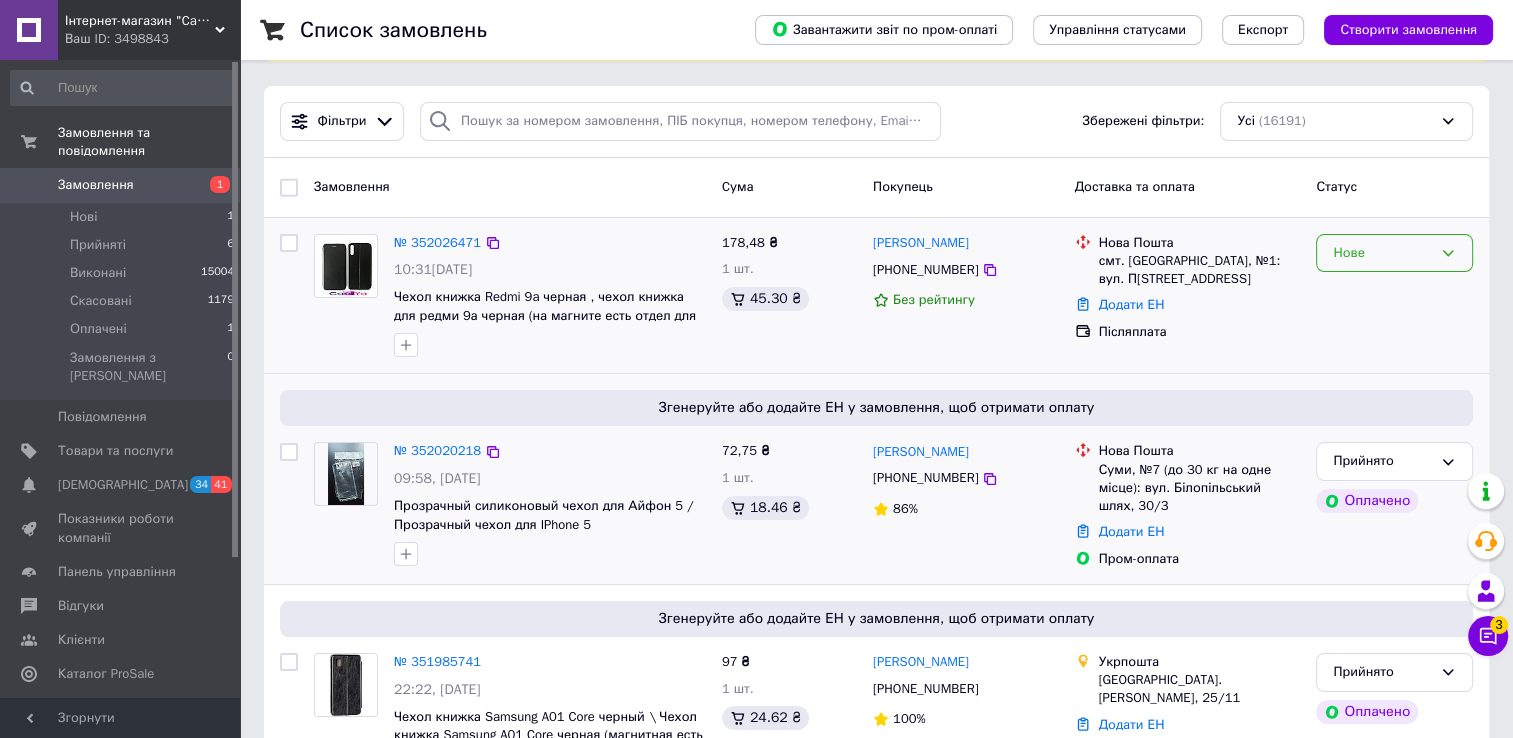 click on "Нове" at bounding box center (1382, 253) 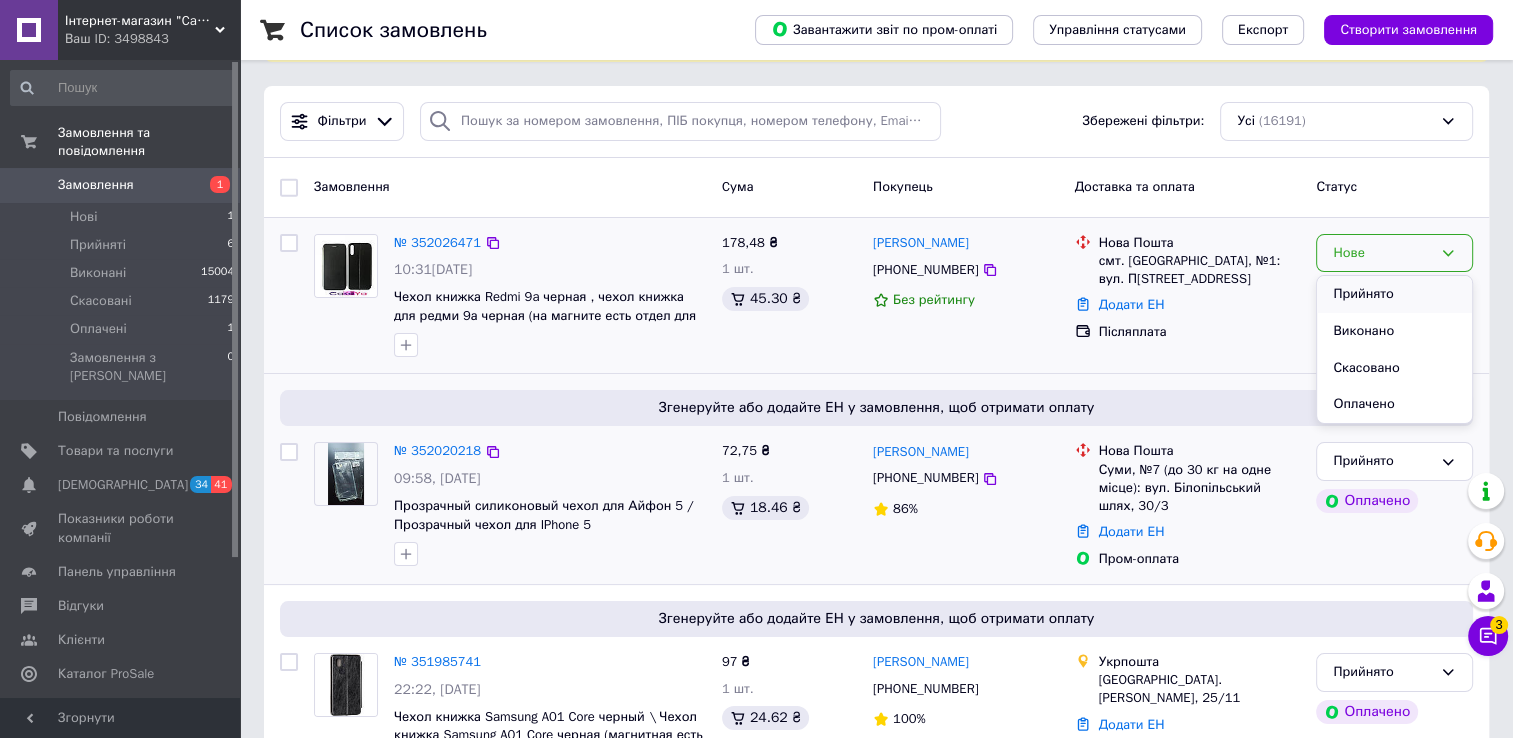click on "Прийнято" at bounding box center (1394, 294) 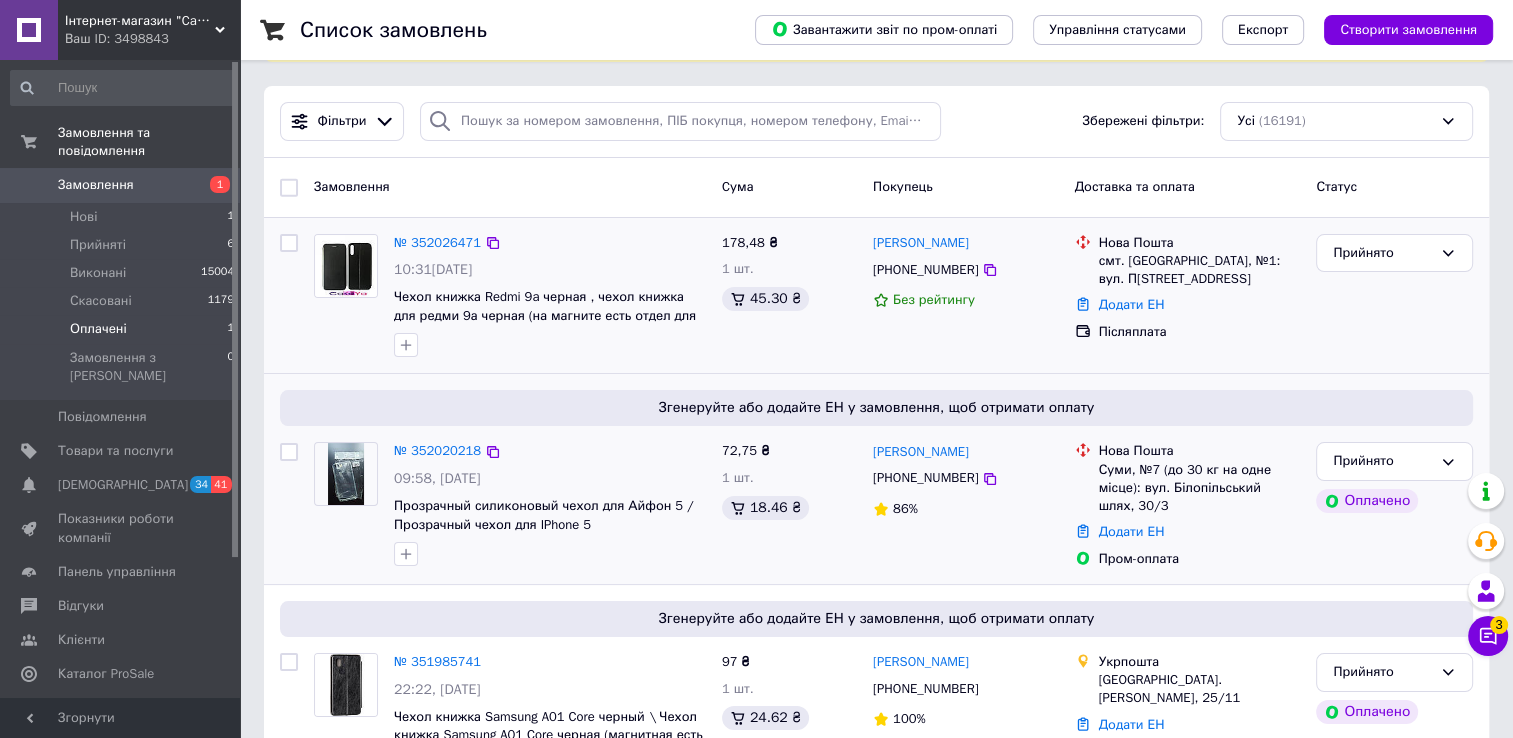 click on "Оплачені" at bounding box center (98, 329) 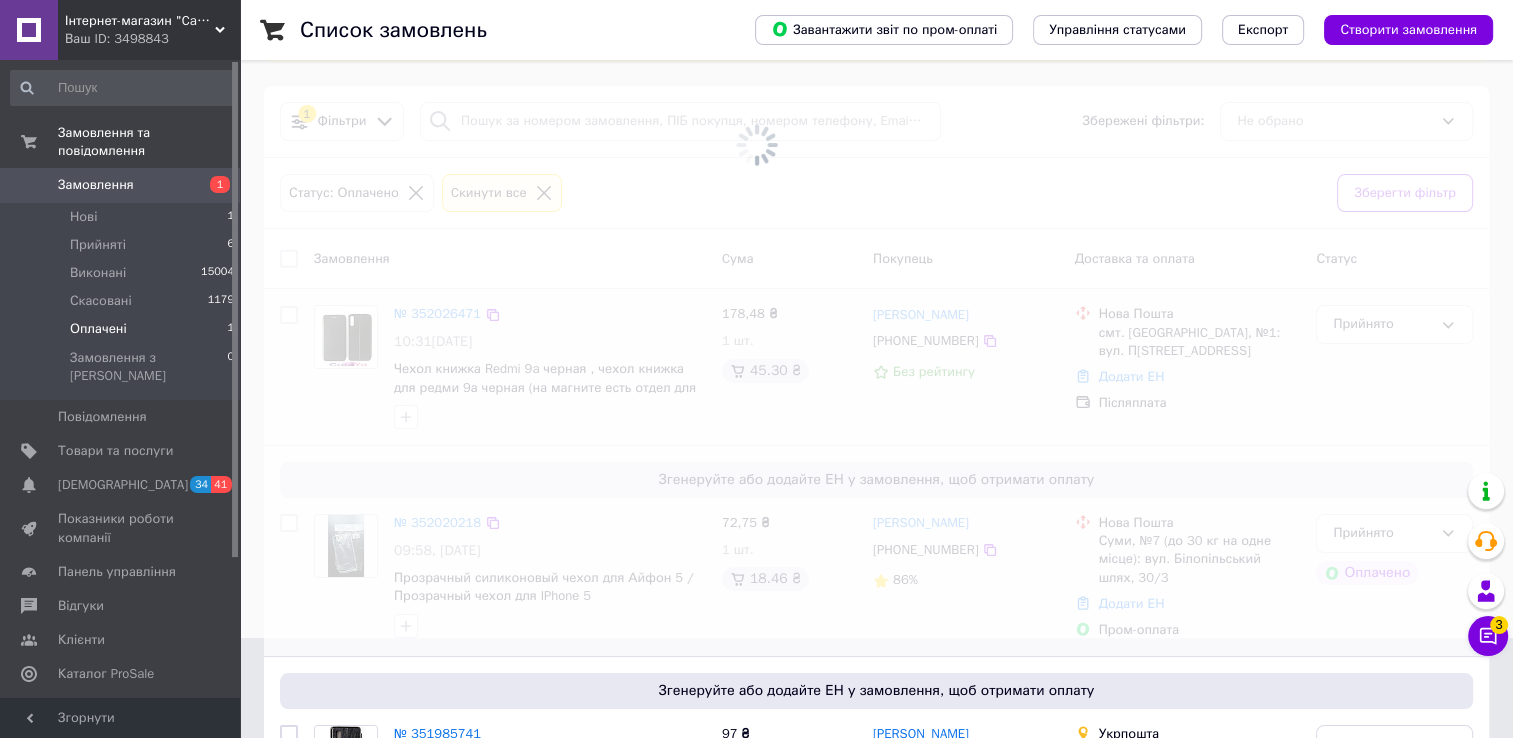 scroll, scrollTop: 0, scrollLeft: 0, axis: both 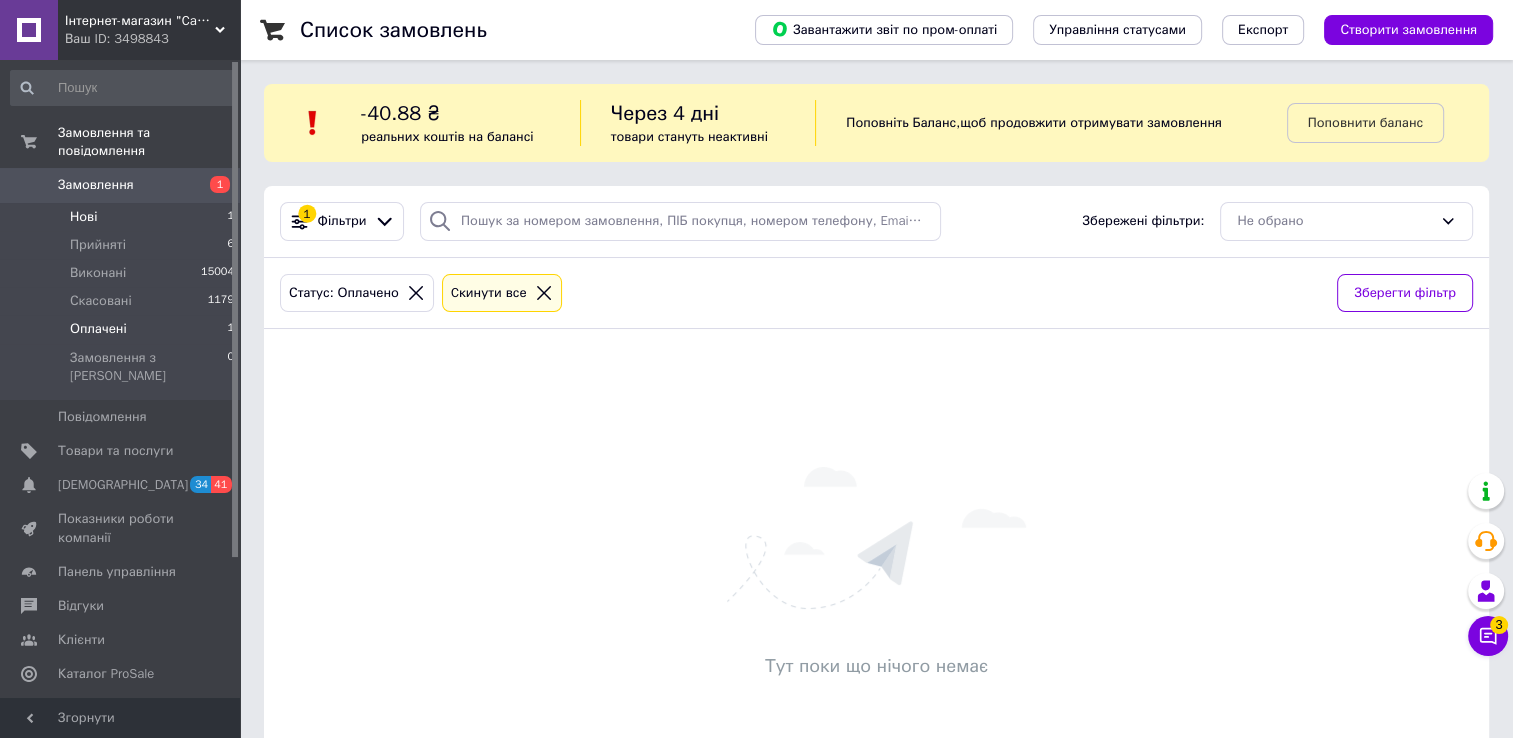 click on "Нові 1" at bounding box center (123, 217) 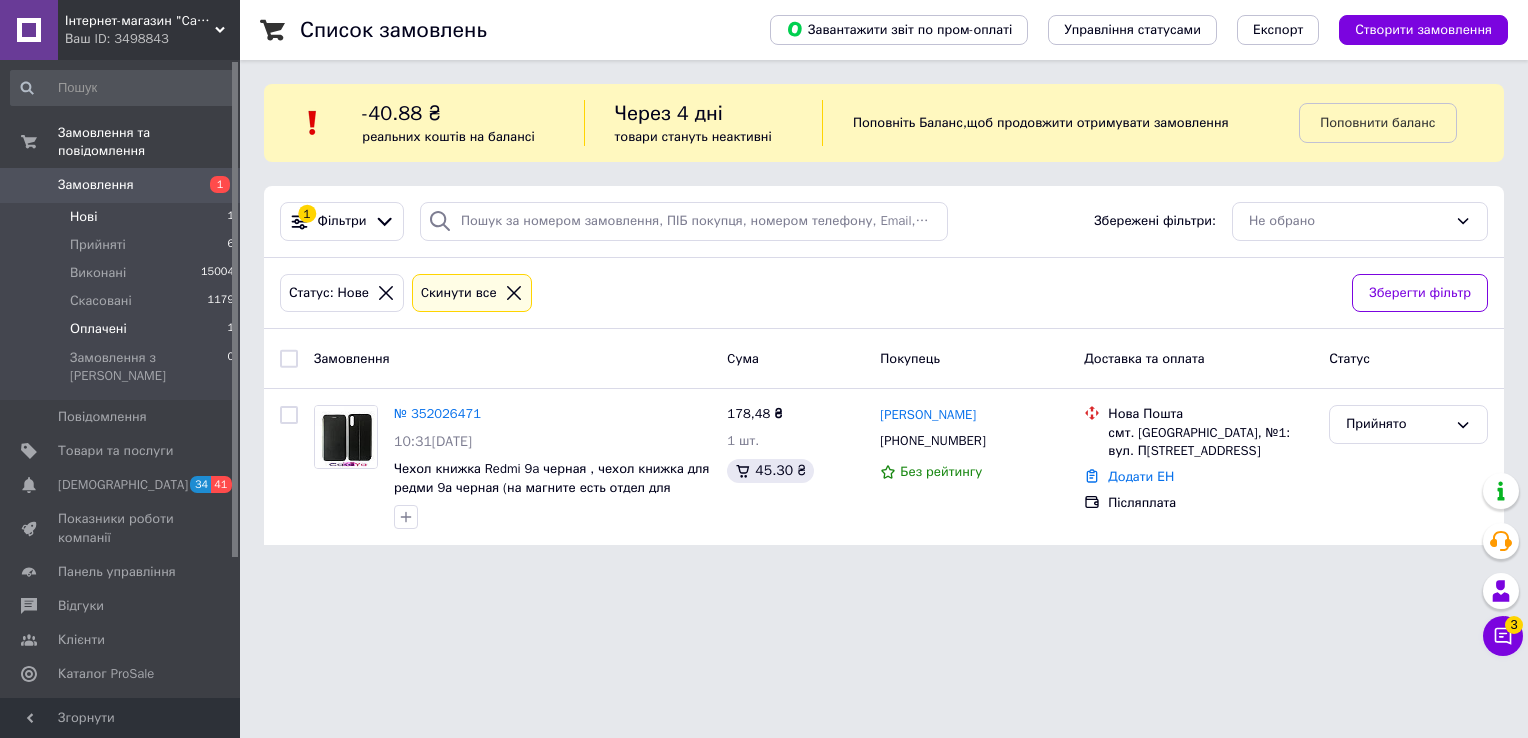 click on "Оплачені" at bounding box center (98, 329) 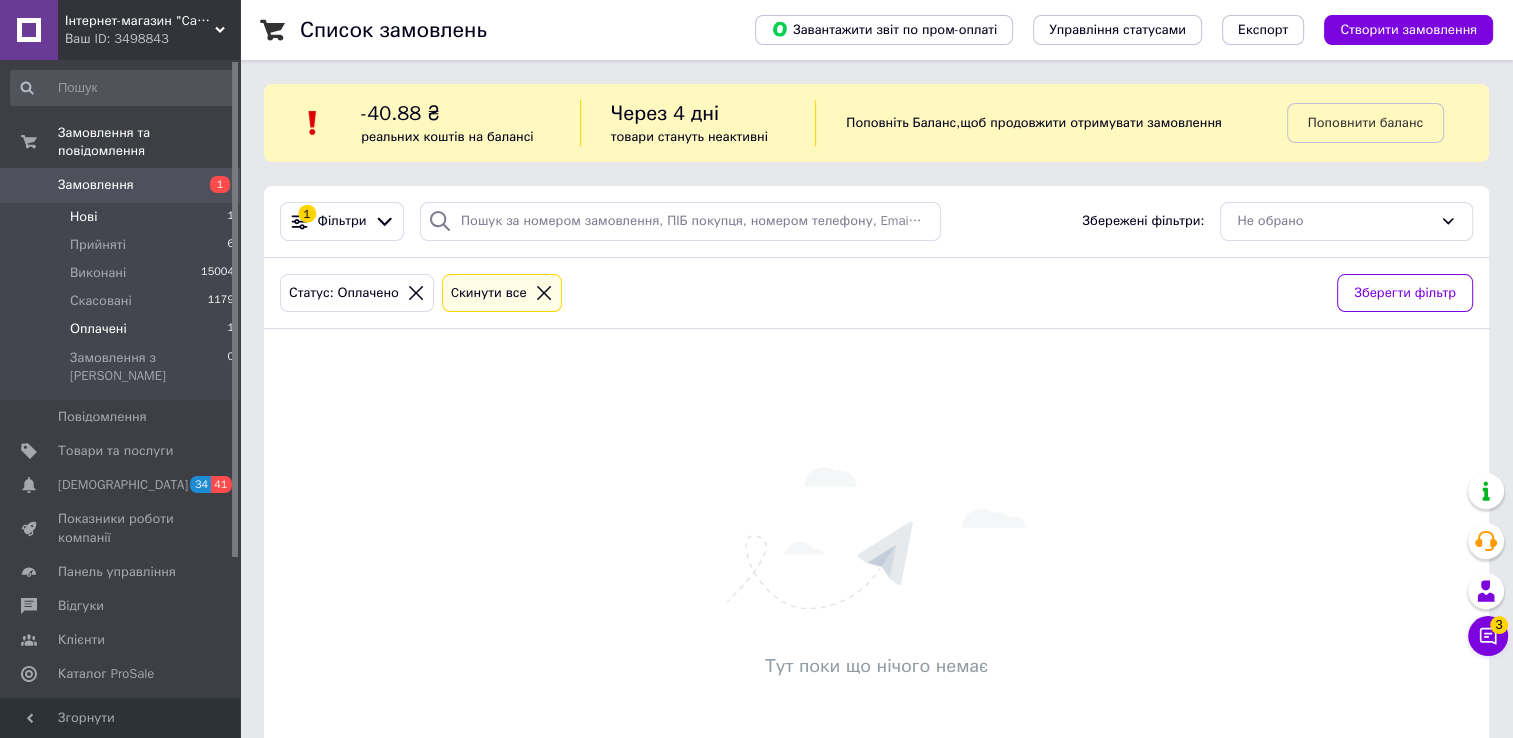 click on "Нові 1" at bounding box center [123, 217] 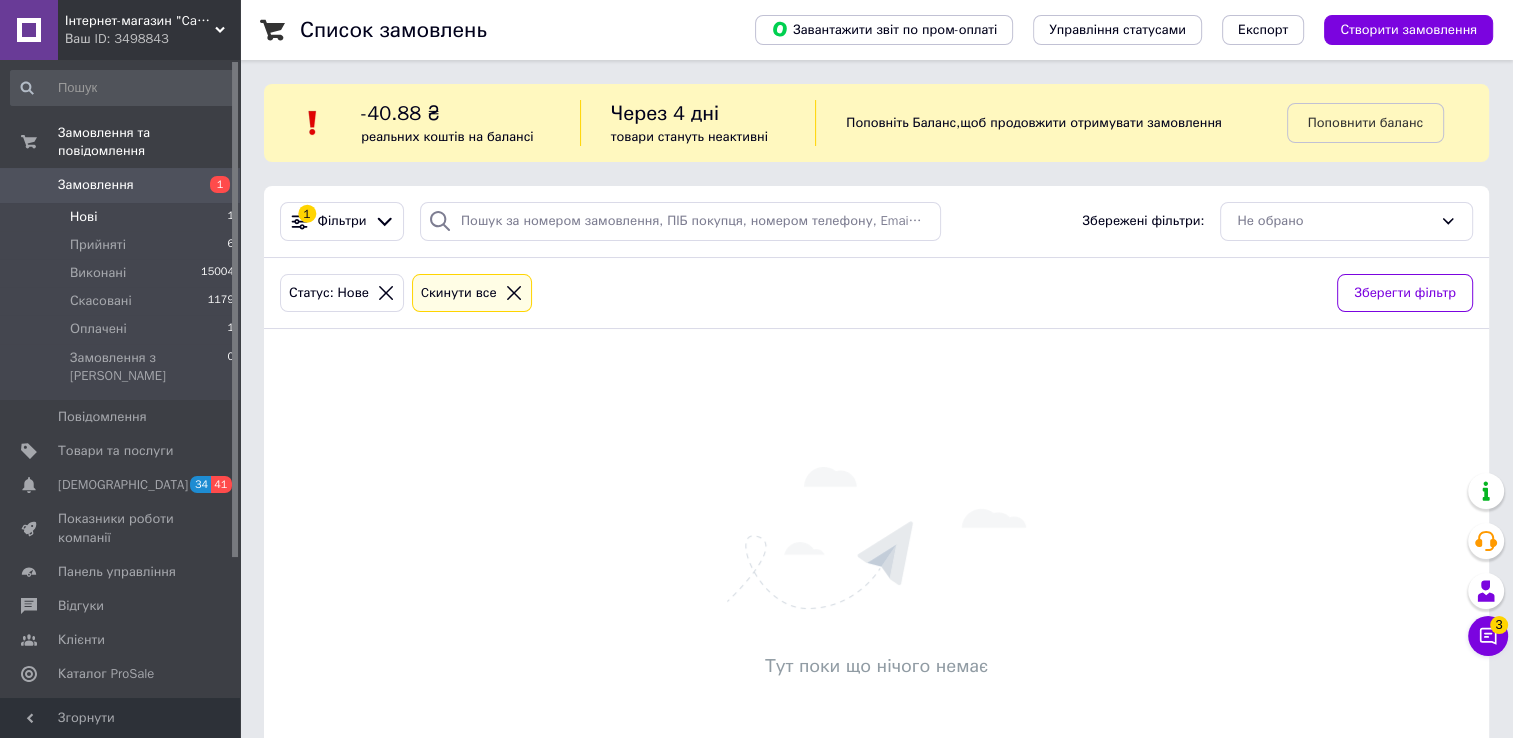 drag, startPoint x: 508, startPoint y: 307, endPoint x: 518, endPoint y: 288, distance: 21.470911 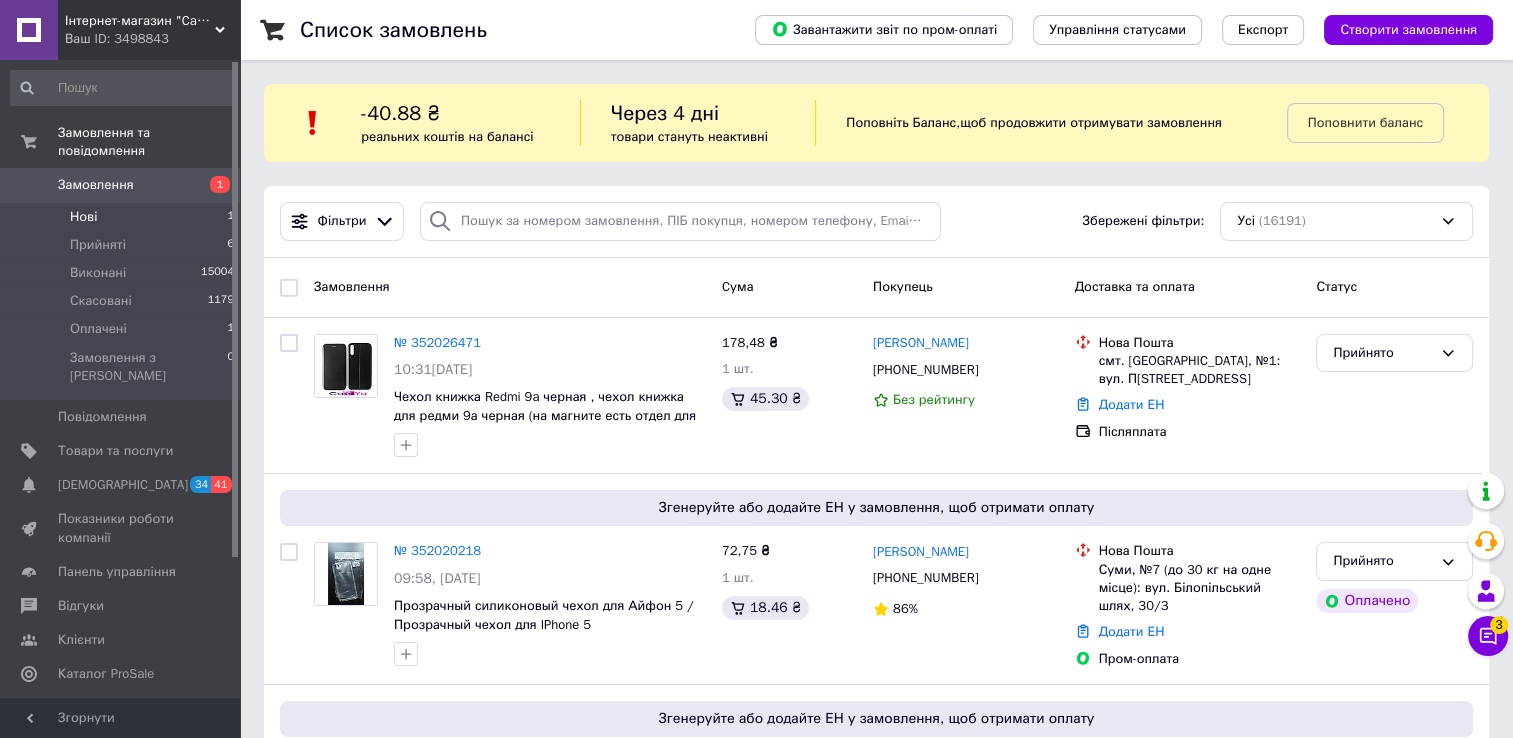 click on "Замовлення" at bounding box center [510, 287] 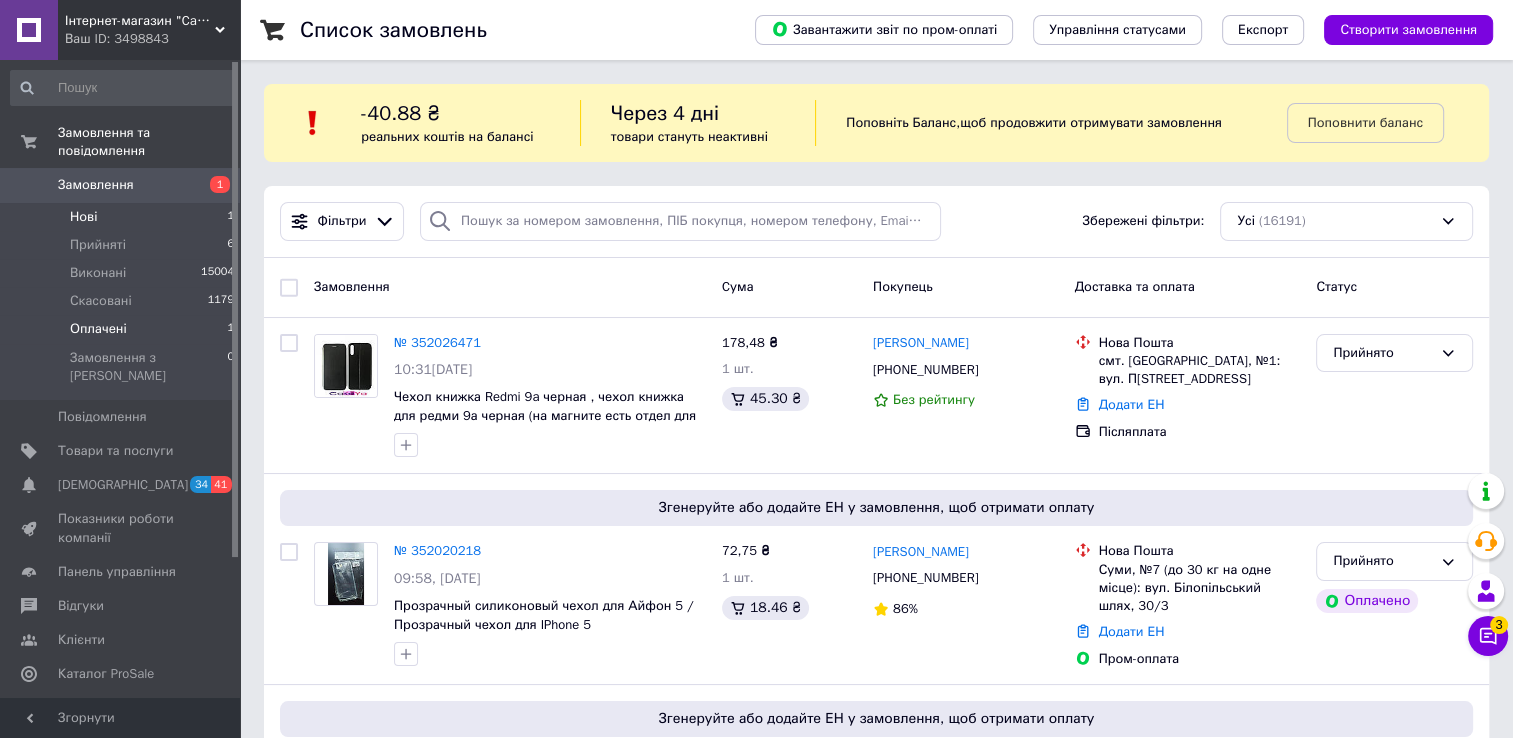 click on "Оплачені" at bounding box center [98, 329] 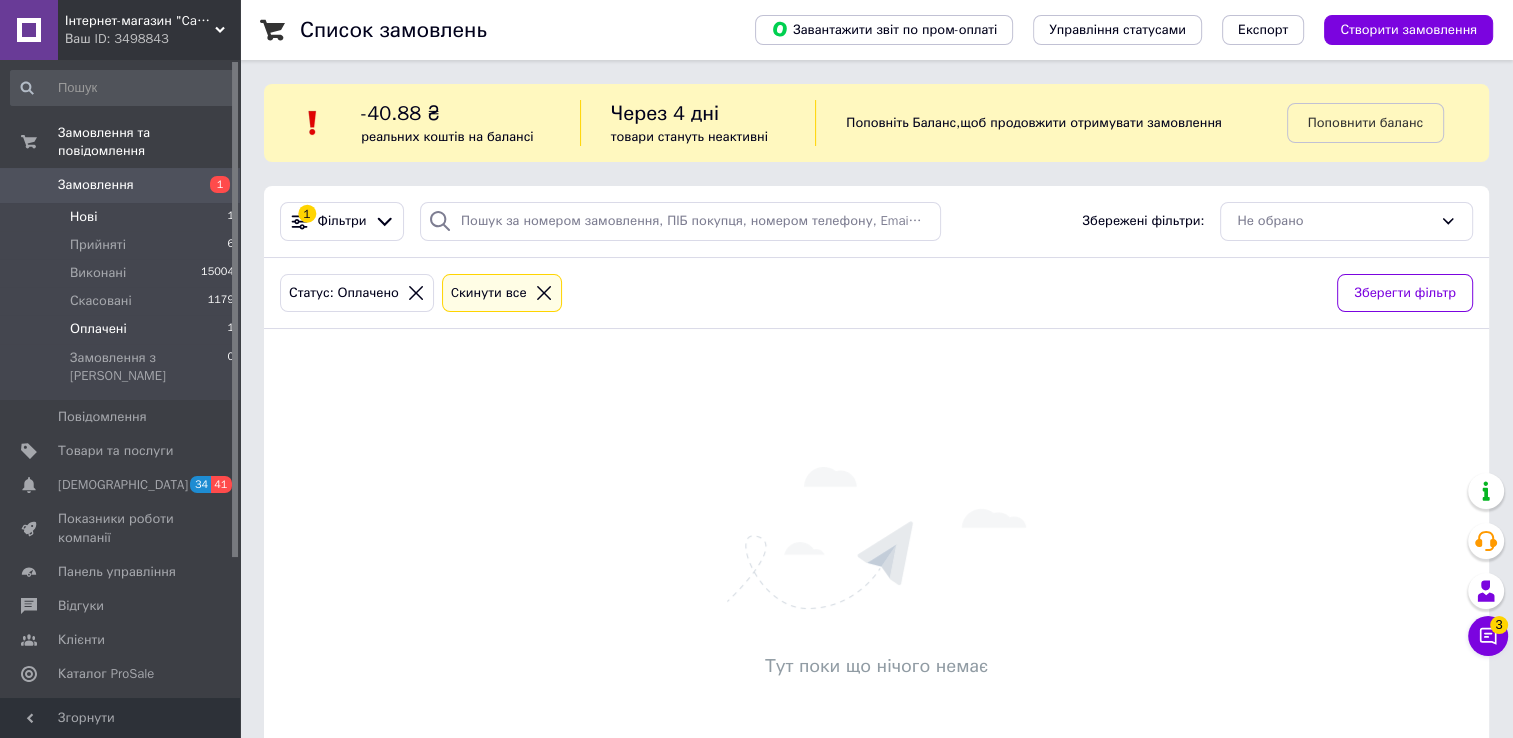 click on "Нові" at bounding box center [83, 217] 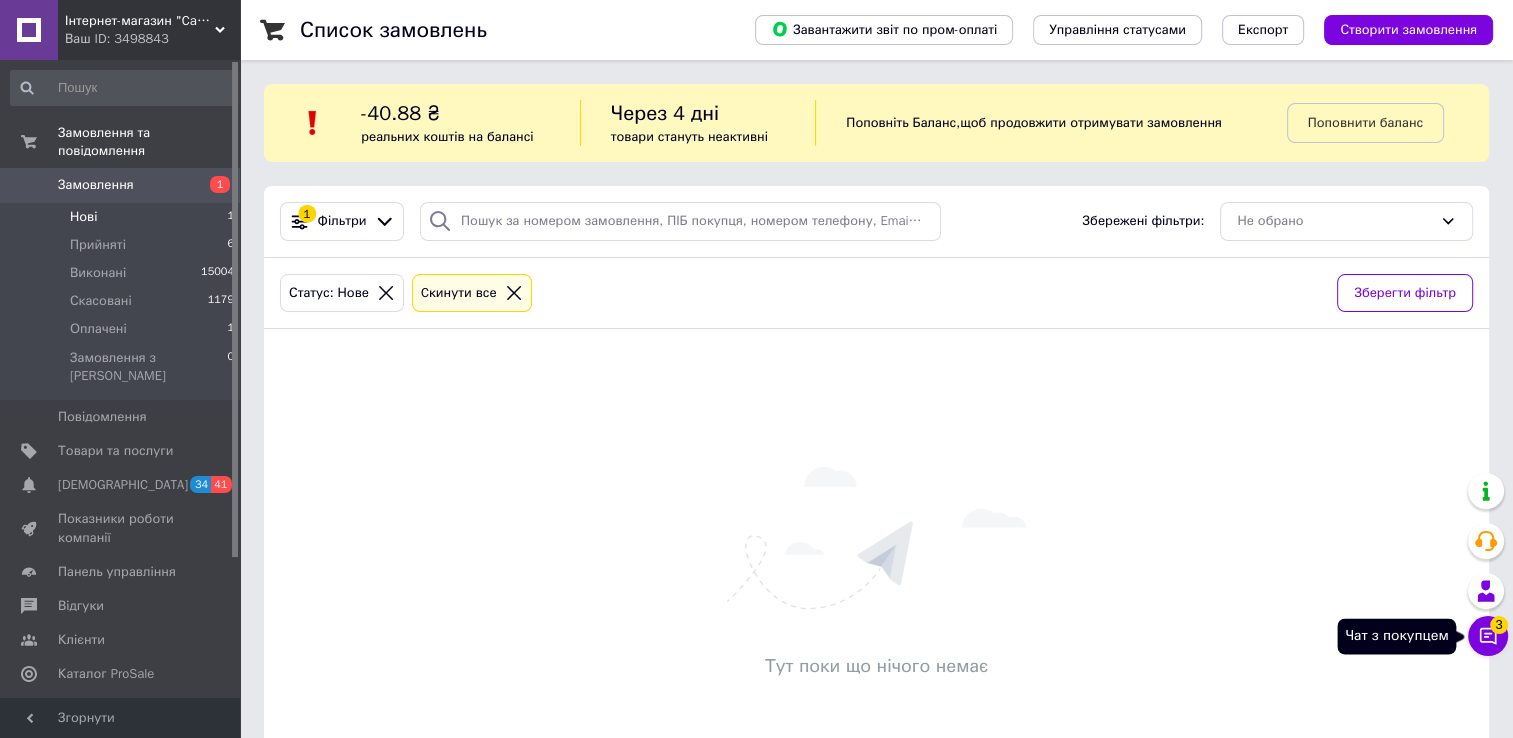 click 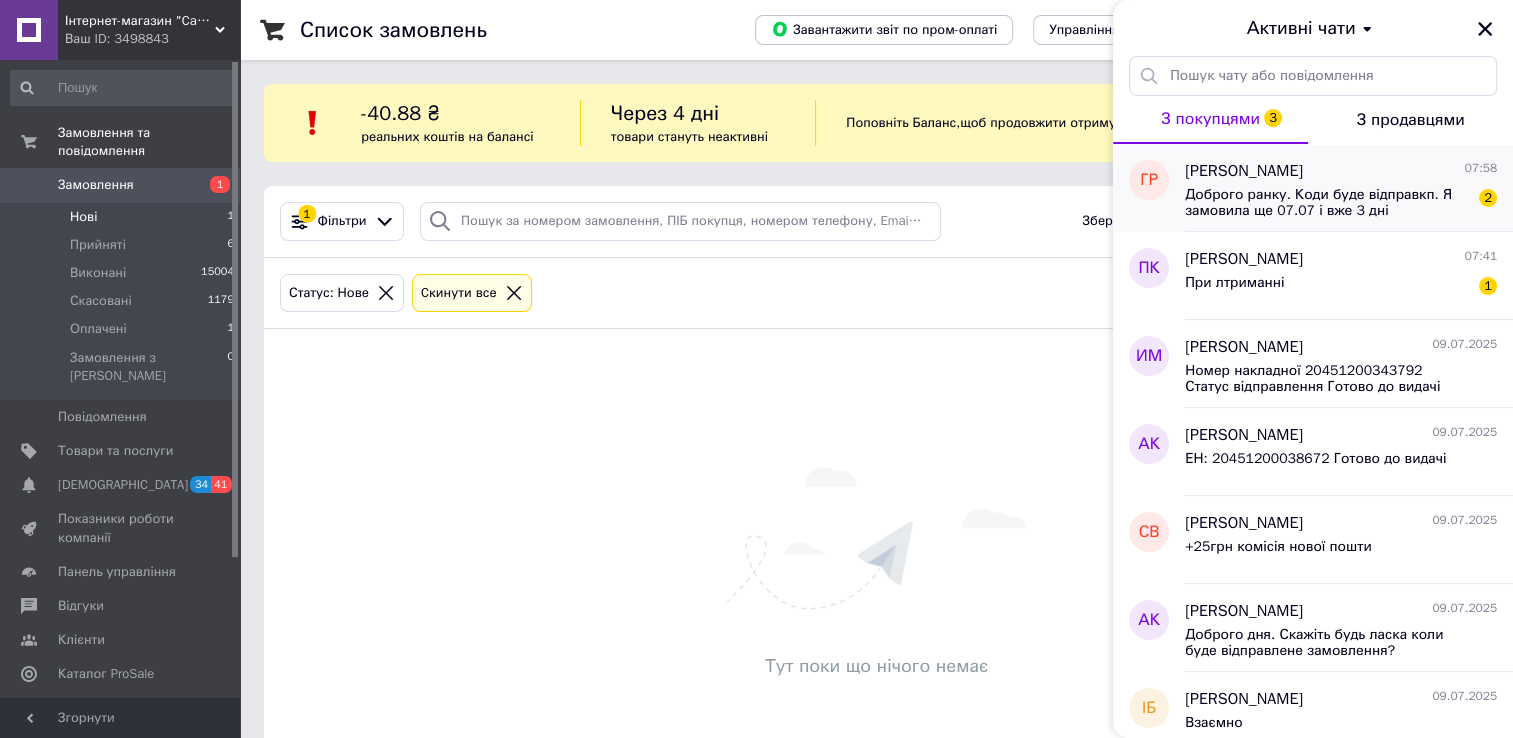 click on "Доброго ранку. Коди буде відправкп. Я замовила ще 07.07 і вже 3 дні комплектується." at bounding box center (1327, 203) 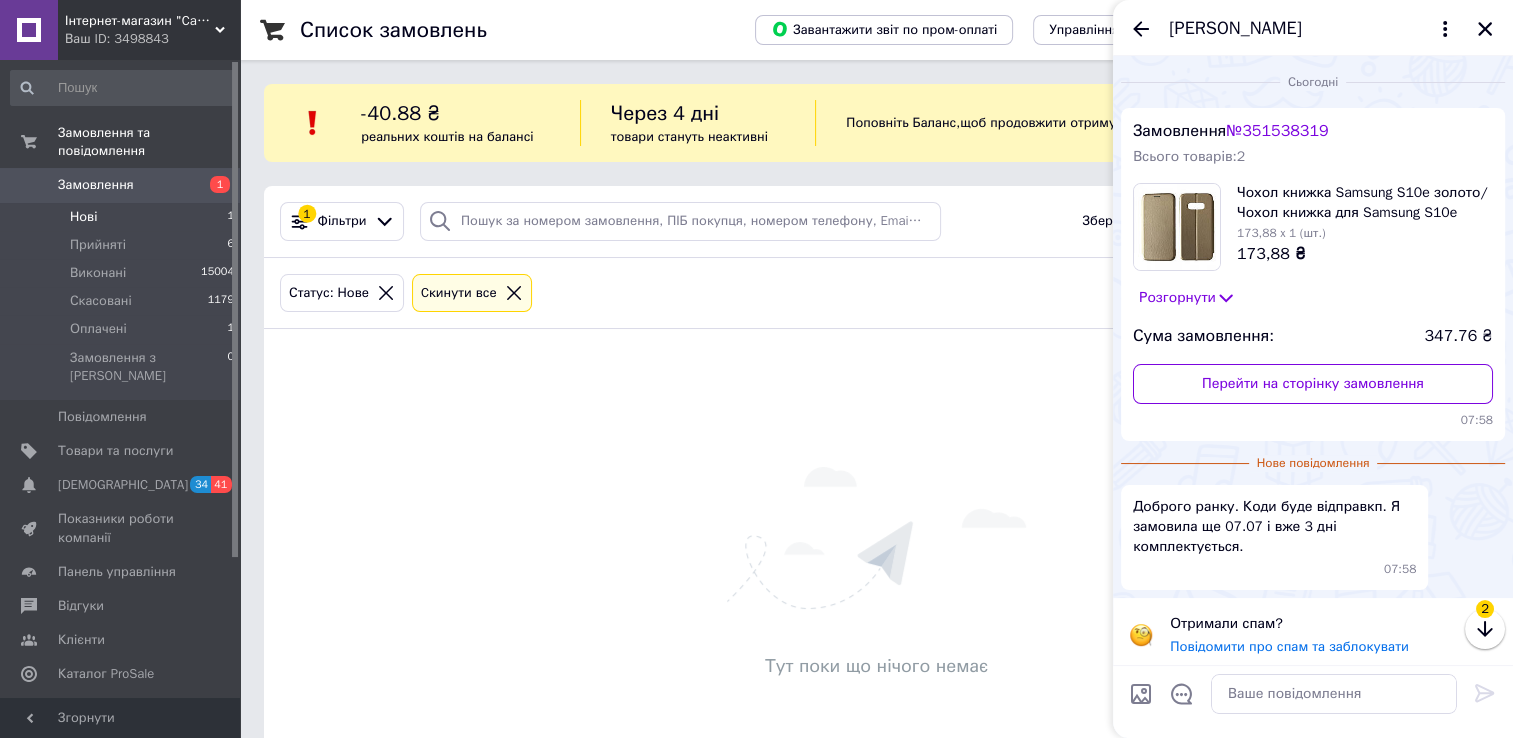 scroll, scrollTop: 6, scrollLeft: 0, axis: vertical 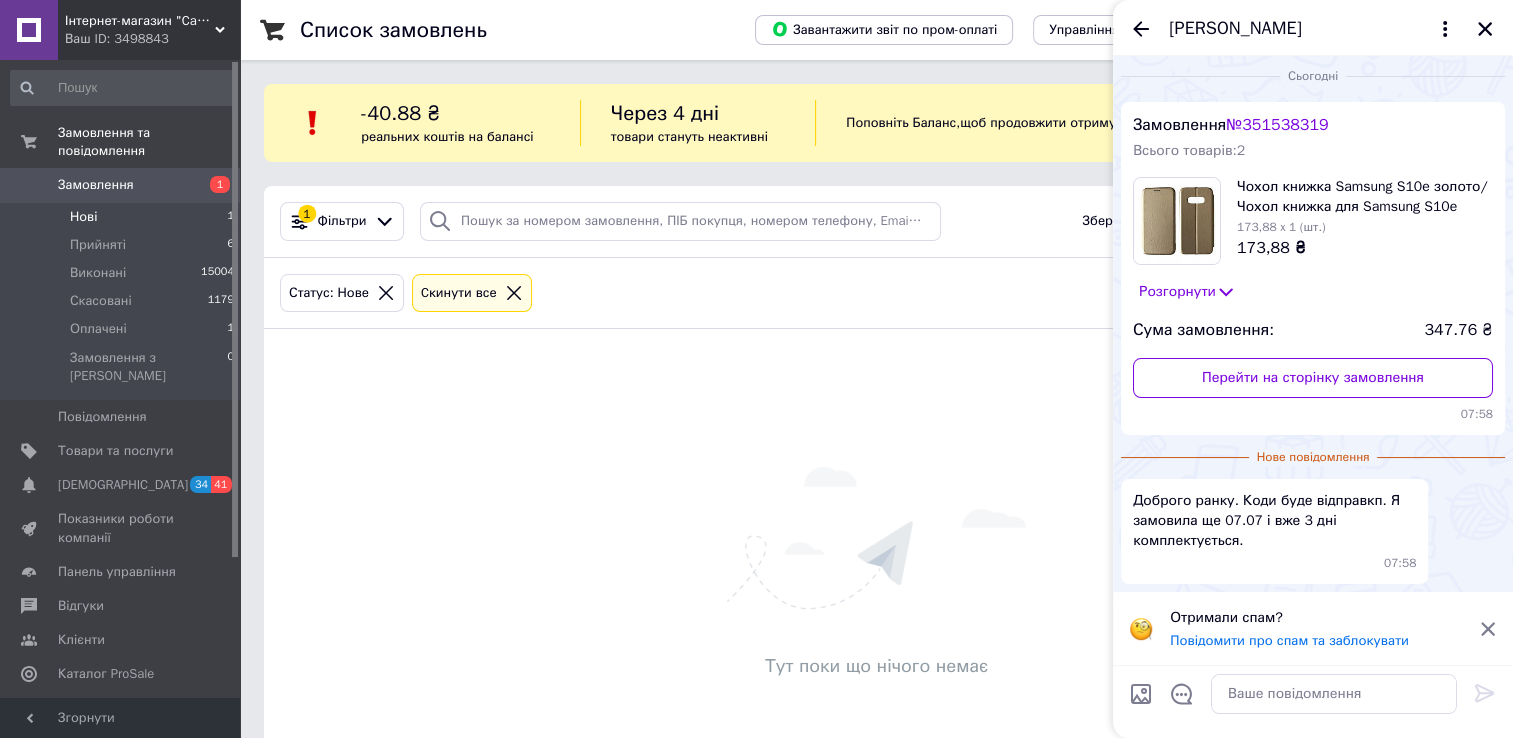 click on "[PERSON_NAME]" at bounding box center (1235, 29) 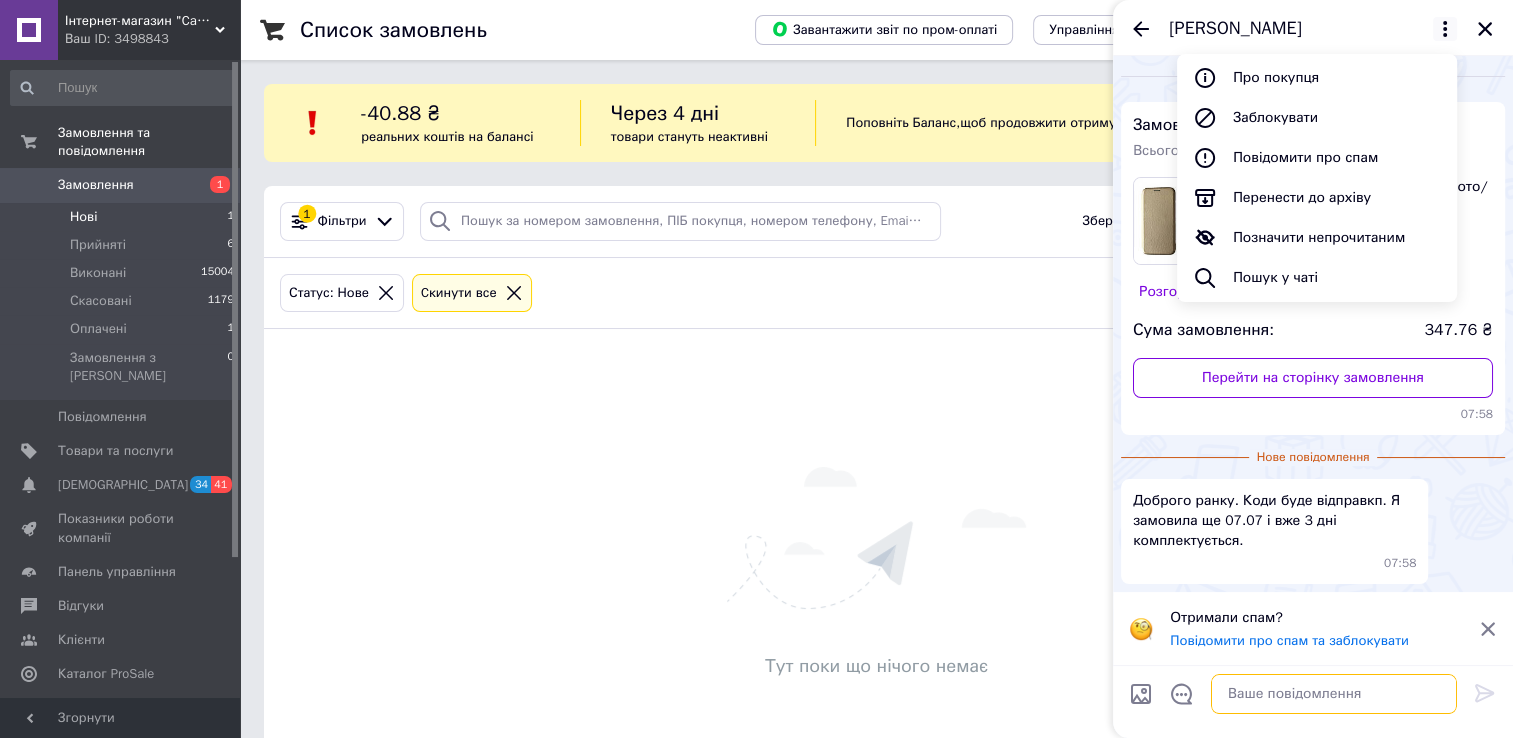 click at bounding box center (1334, 694) 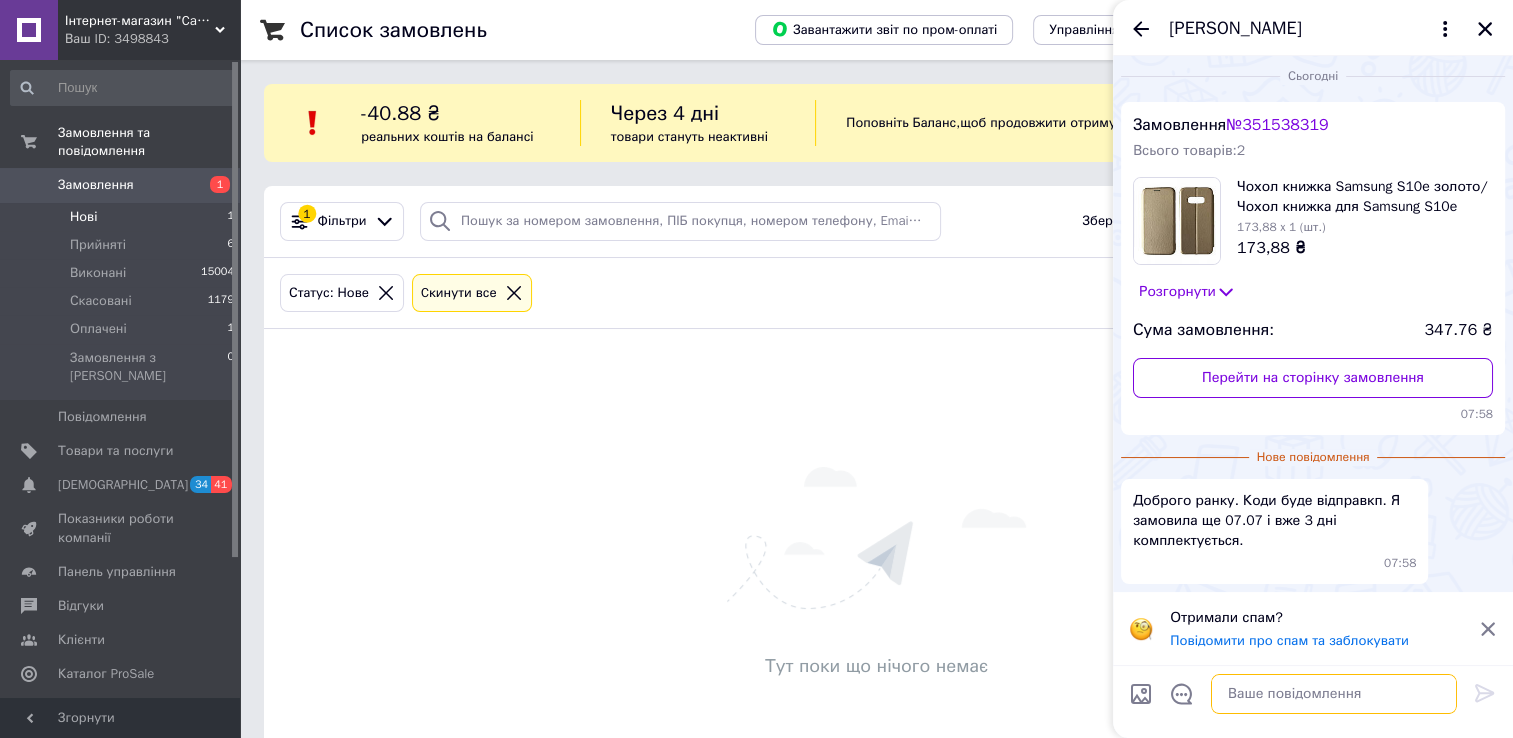 click at bounding box center [1334, 694] 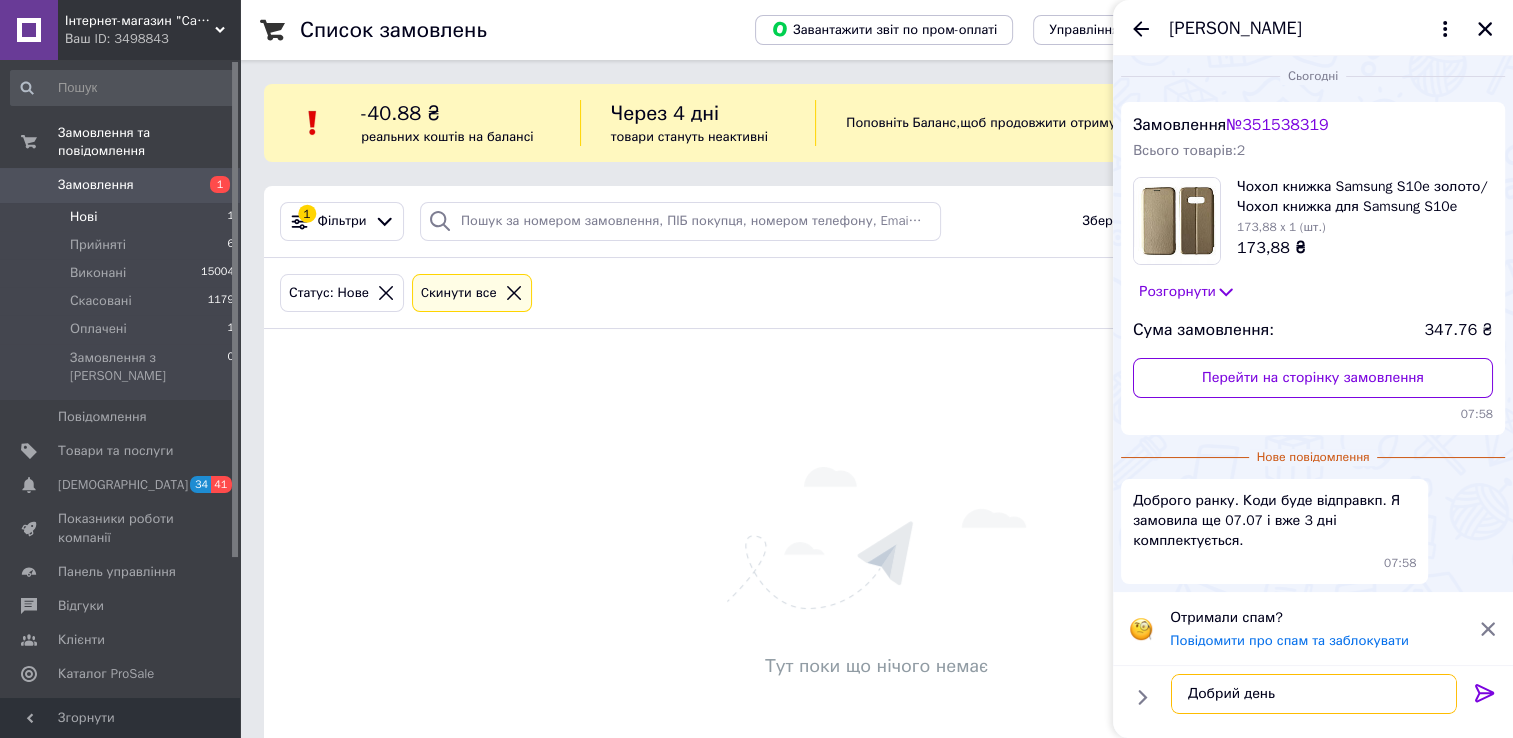 type on "Добрий день" 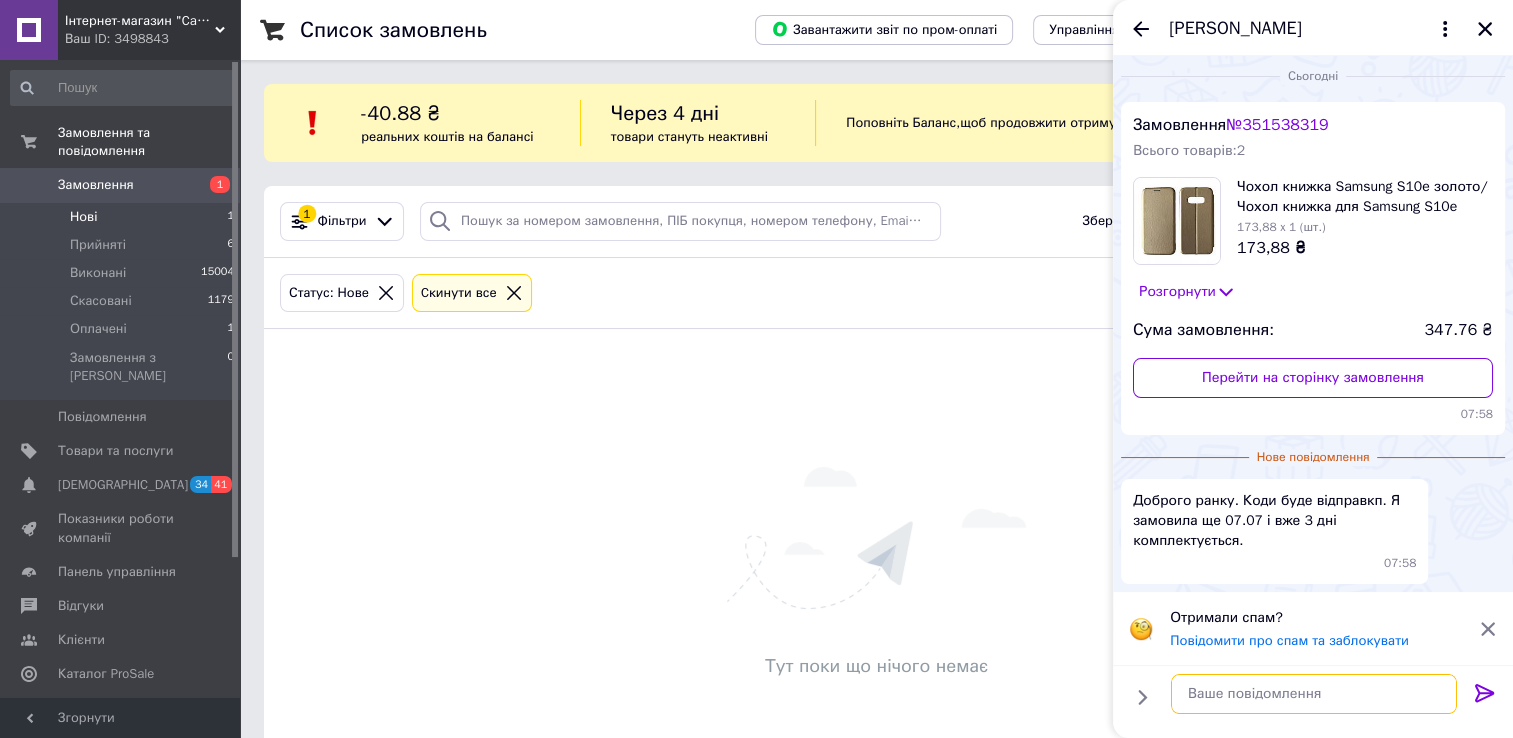 scroll, scrollTop: 0, scrollLeft: 0, axis: both 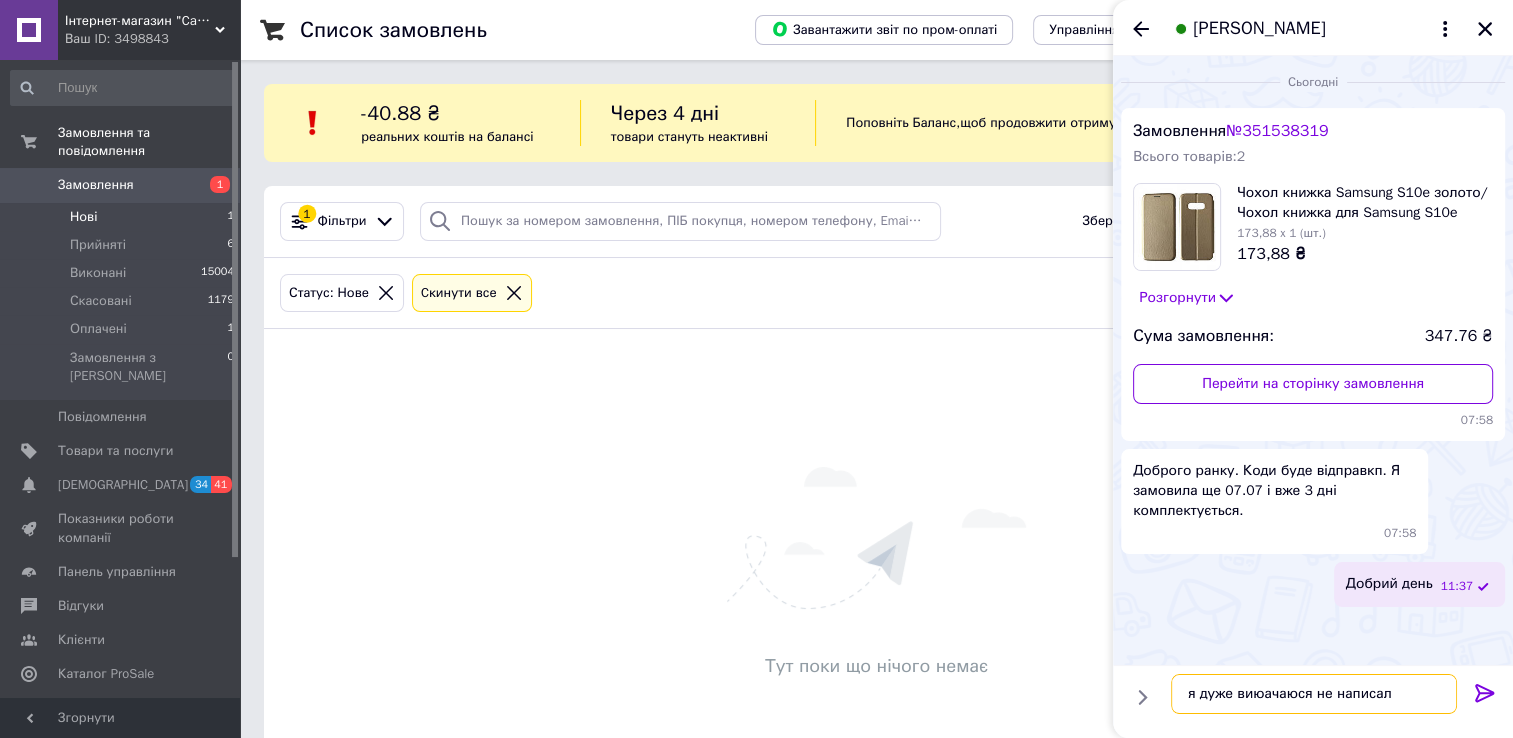 type on "я дуже виюачаюся не написала" 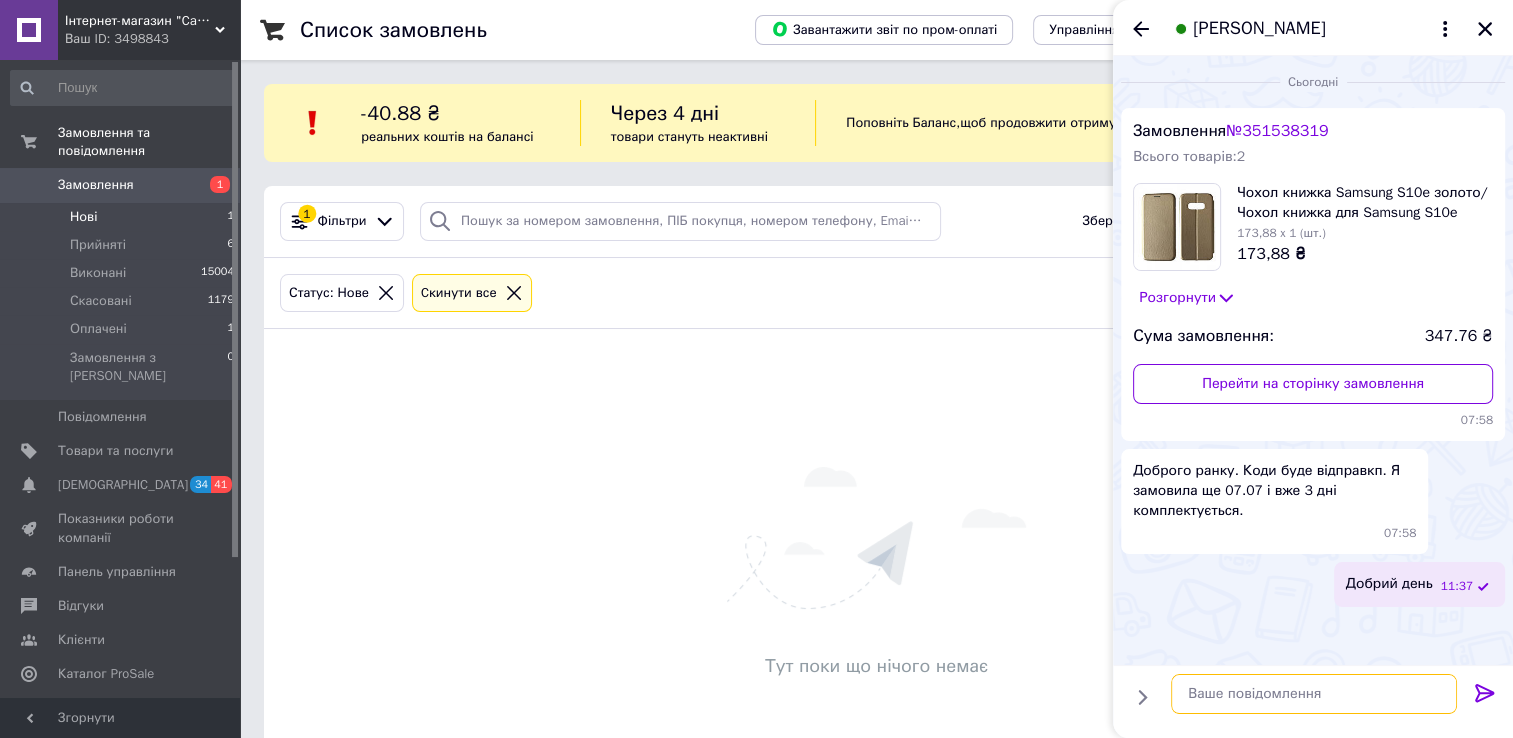 scroll, scrollTop: 2, scrollLeft: 0, axis: vertical 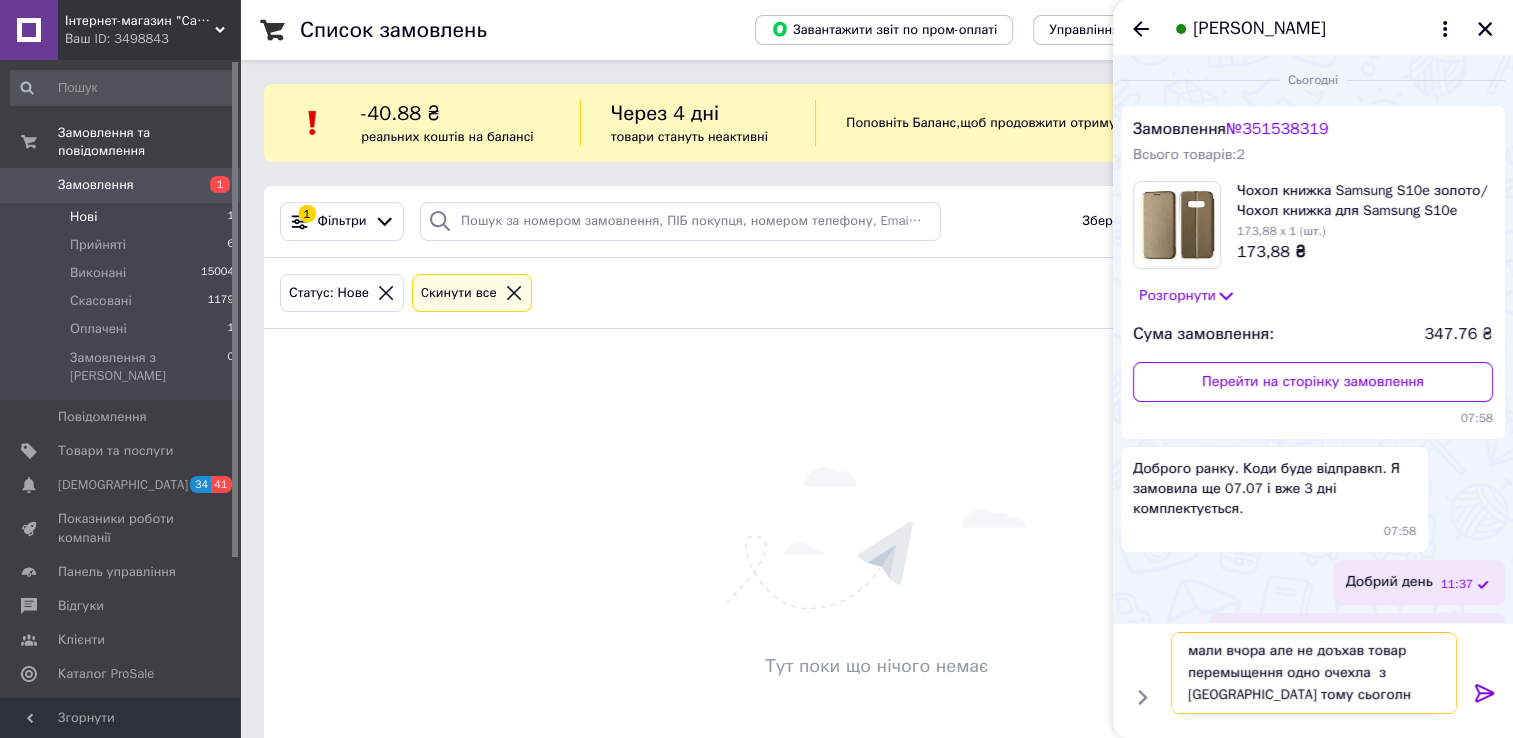 type on "мали вчора але не доъхав товар перемыщення одно очехла  з [GEOGRAPHIC_DATA] тому сьоголні" 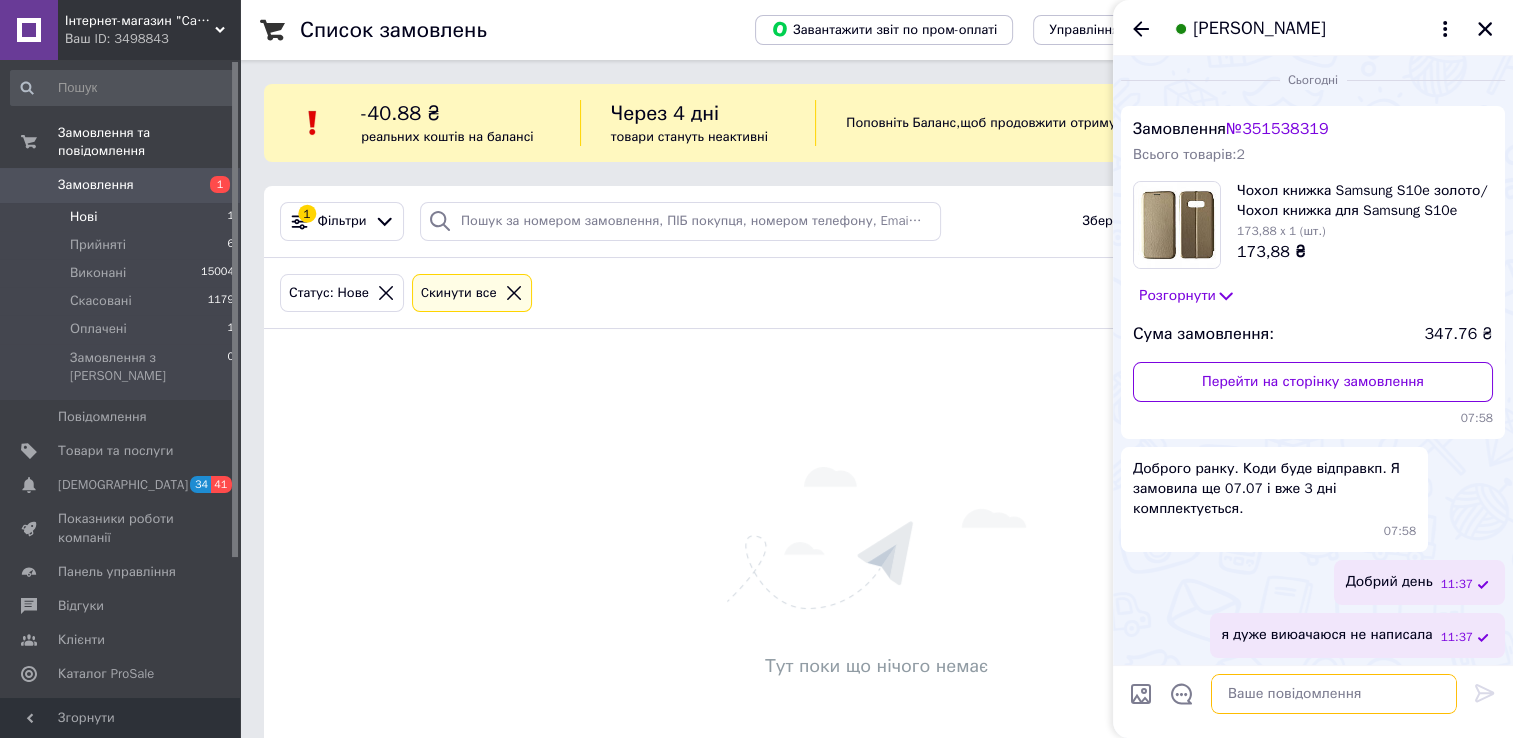 scroll, scrollTop: 0, scrollLeft: 0, axis: both 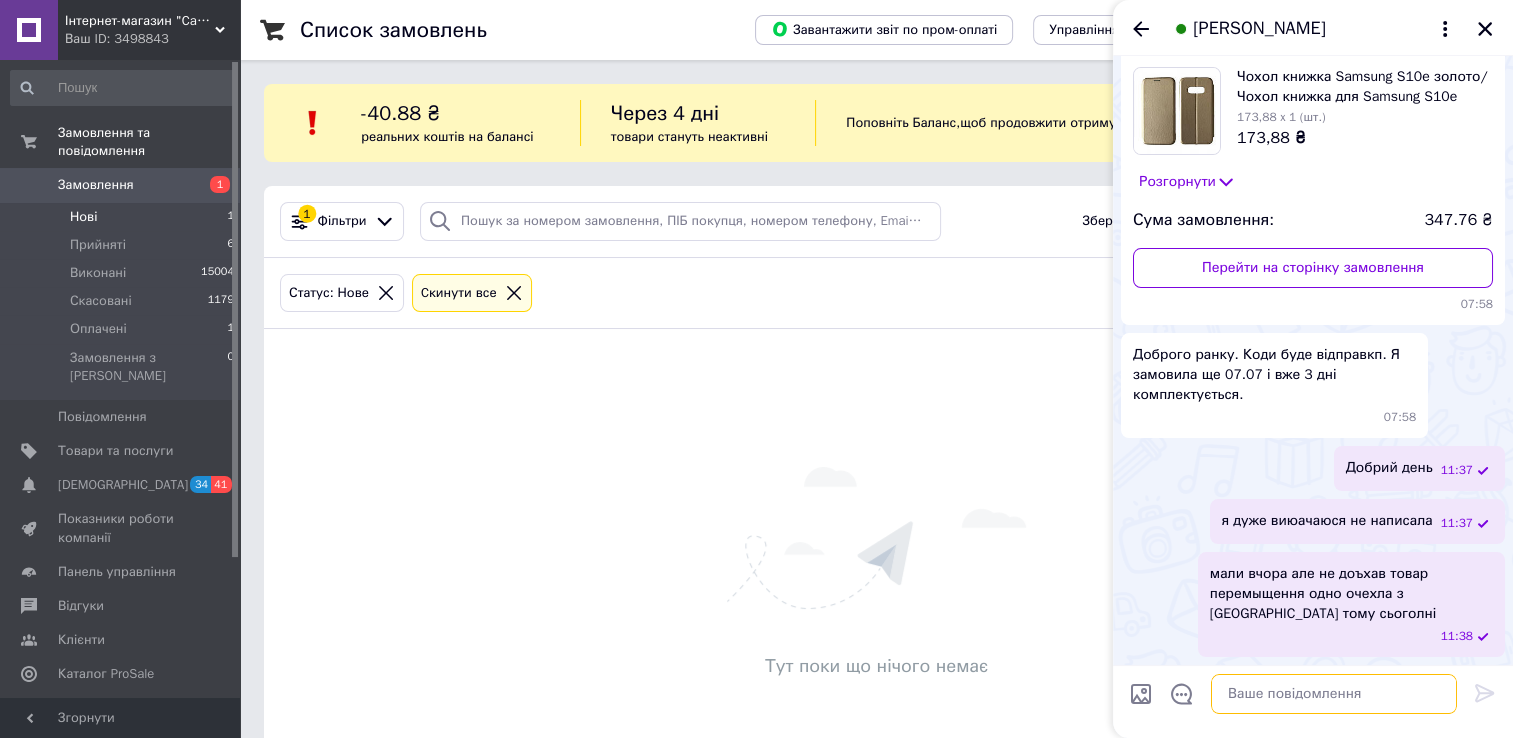 type 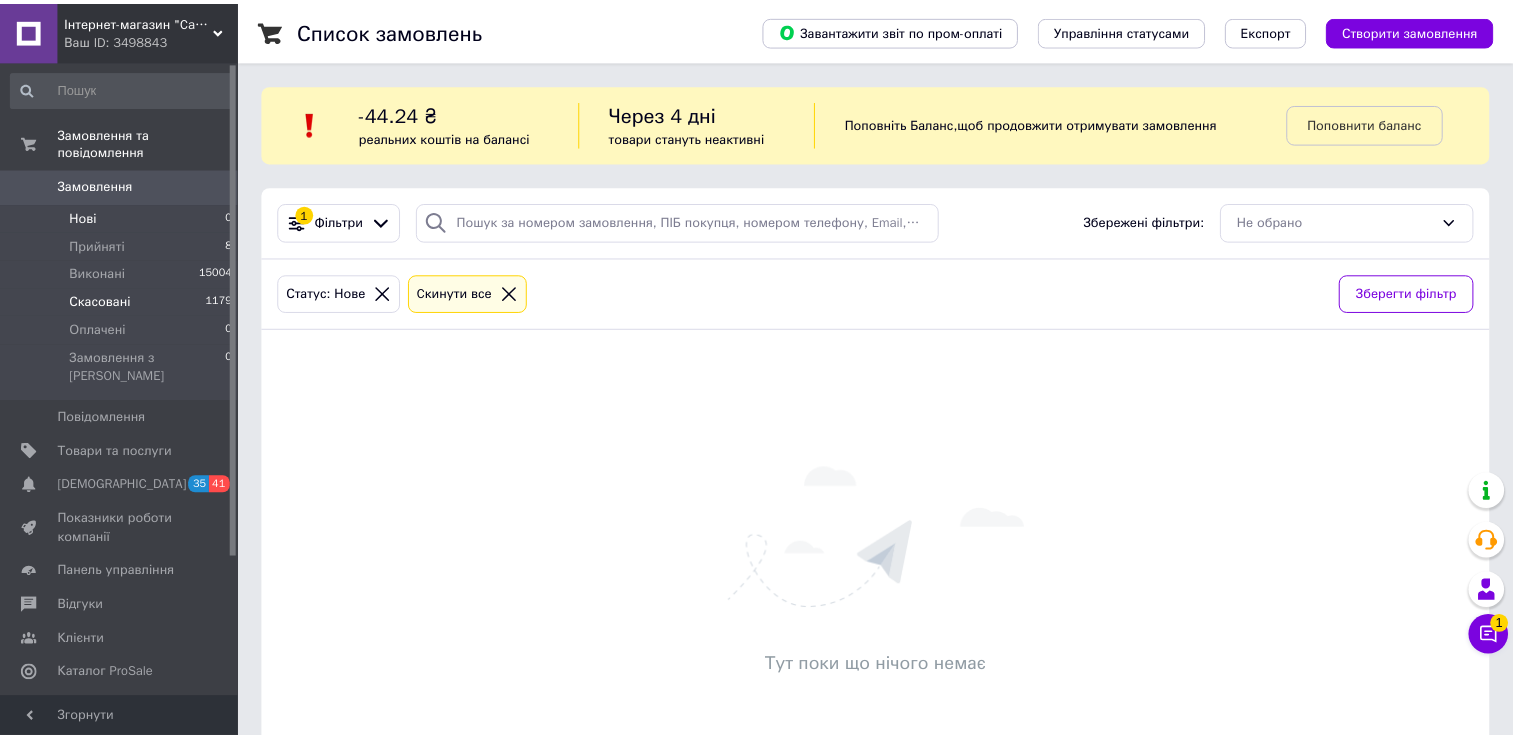 scroll, scrollTop: 0, scrollLeft: 0, axis: both 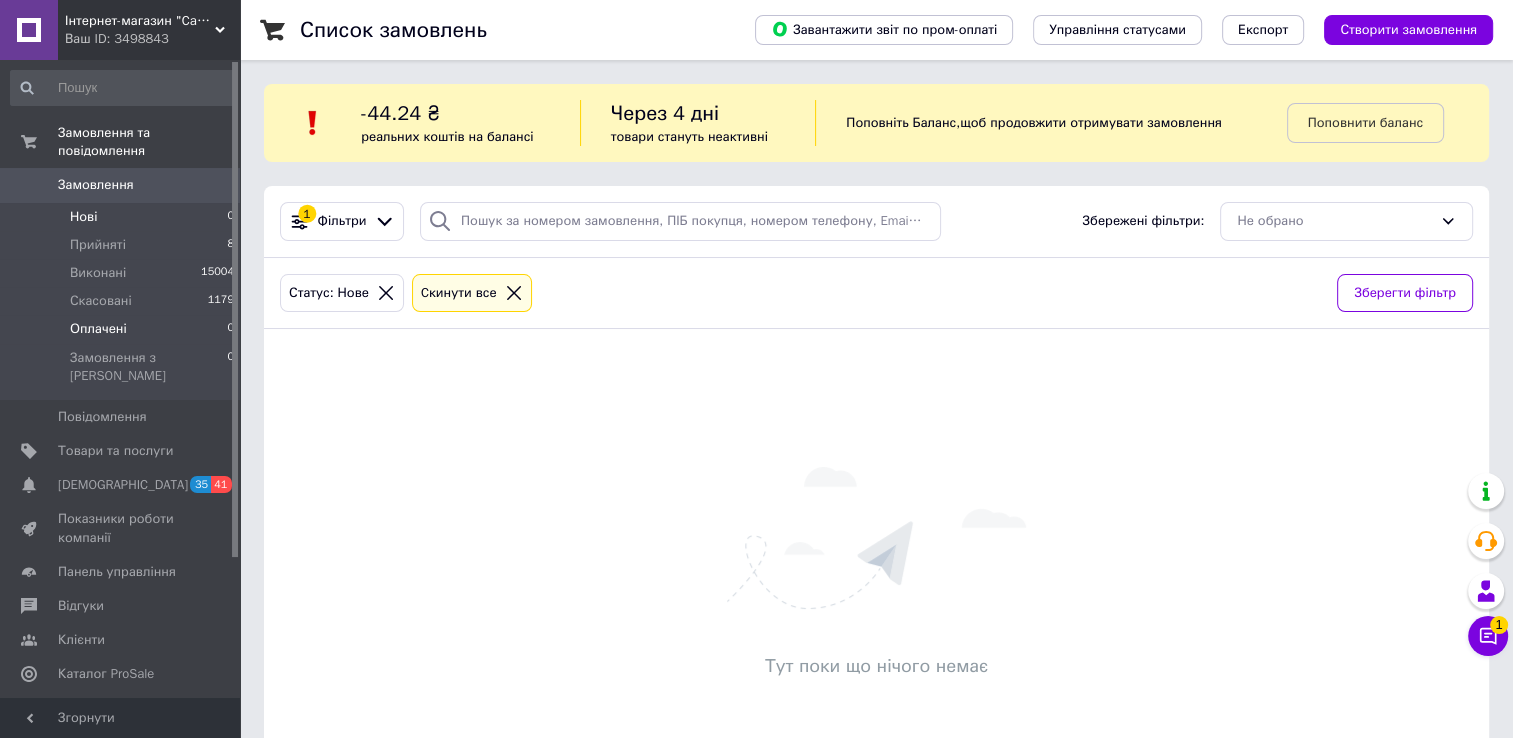 click on "Оплачені 0" at bounding box center (123, 329) 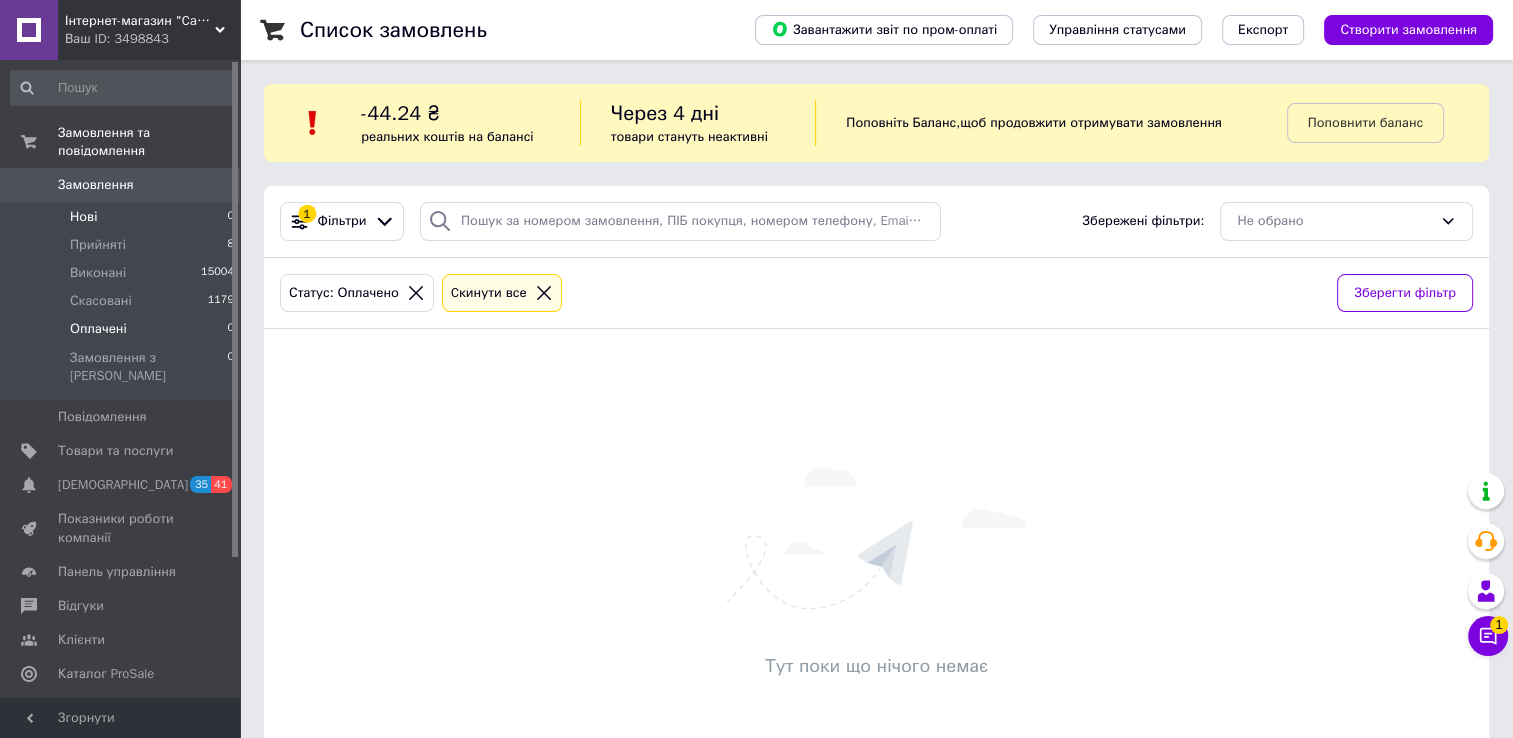 click on "Нові 0" at bounding box center [123, 217] 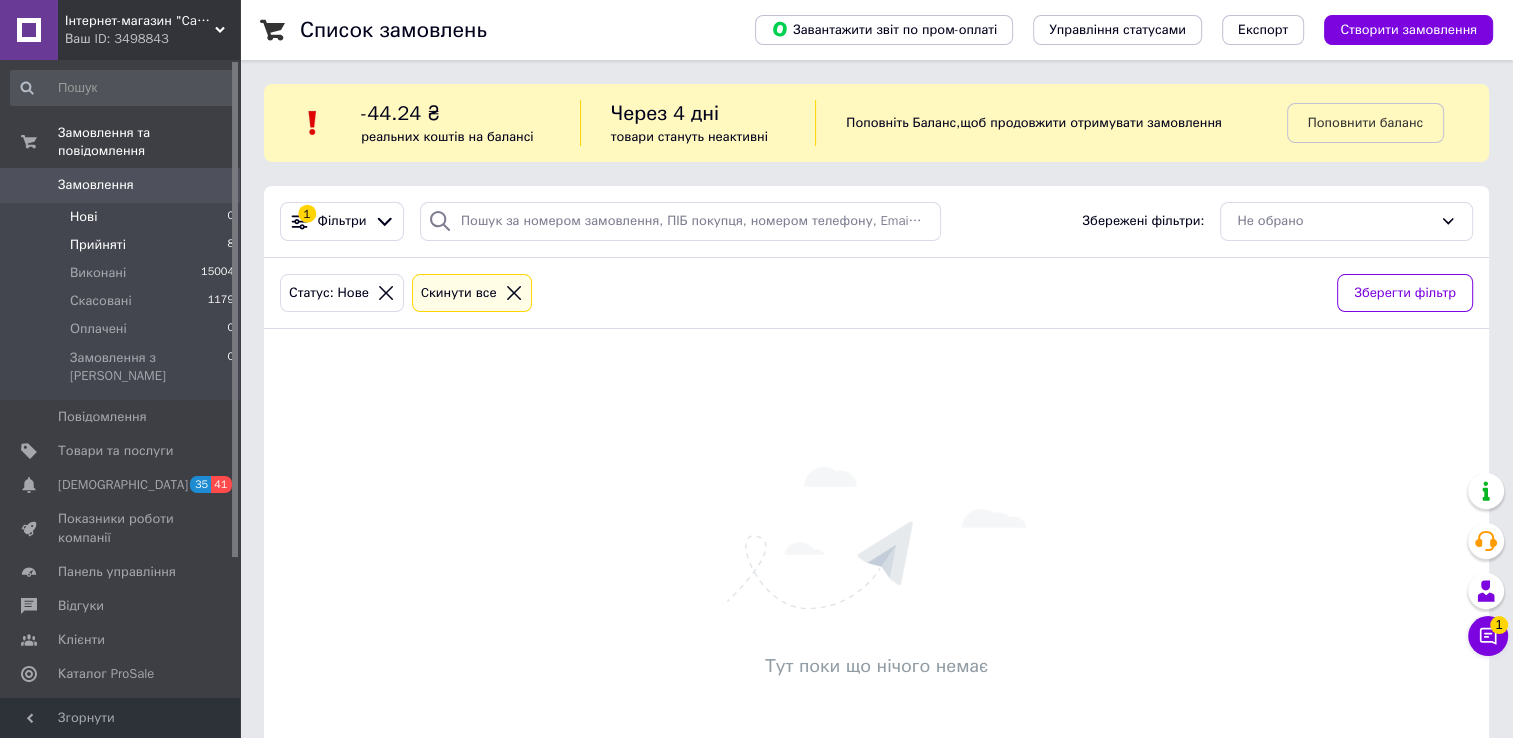 click on "Прийняті" at bounding box center (98, 245) 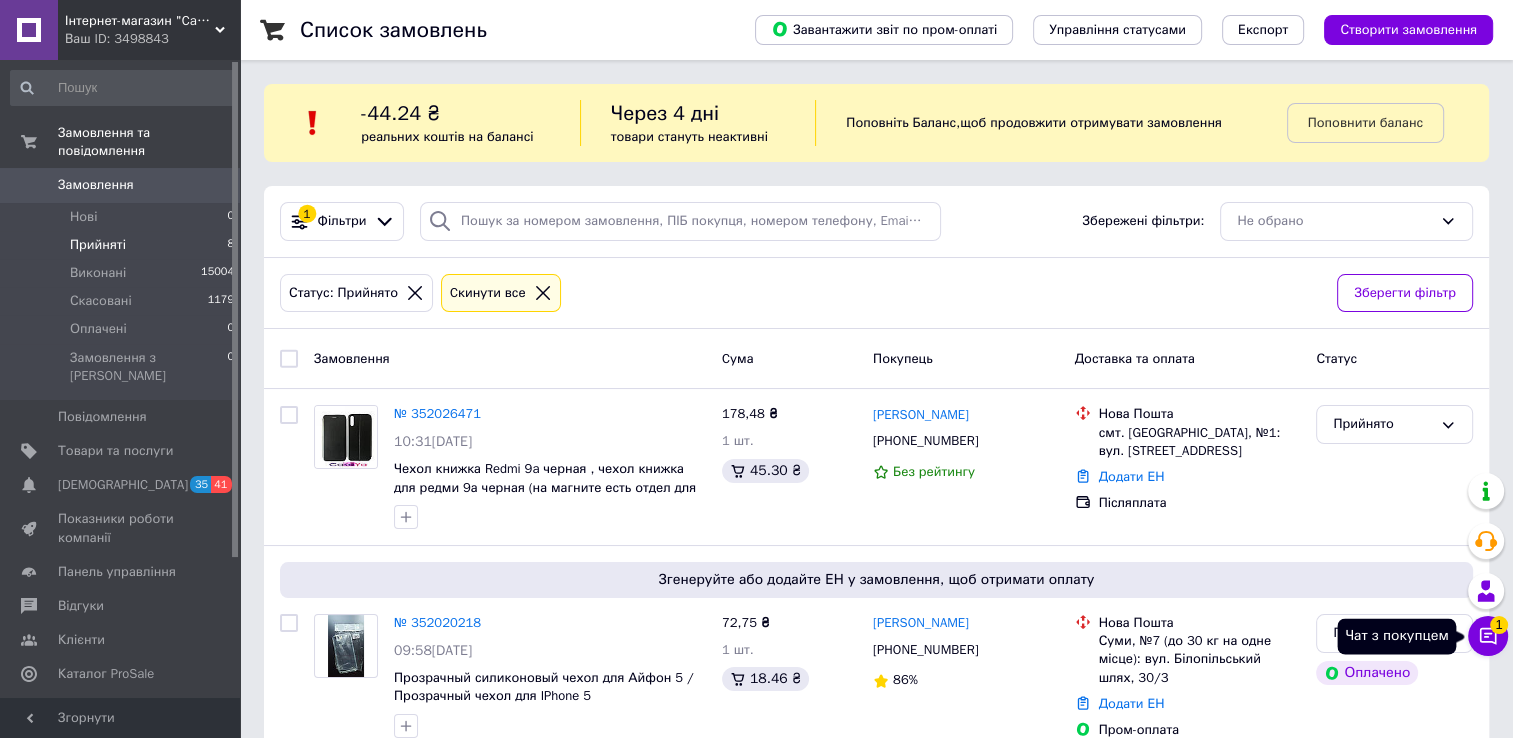 click on "Чат з покупцем 1" at bounding box center (1488, 636) 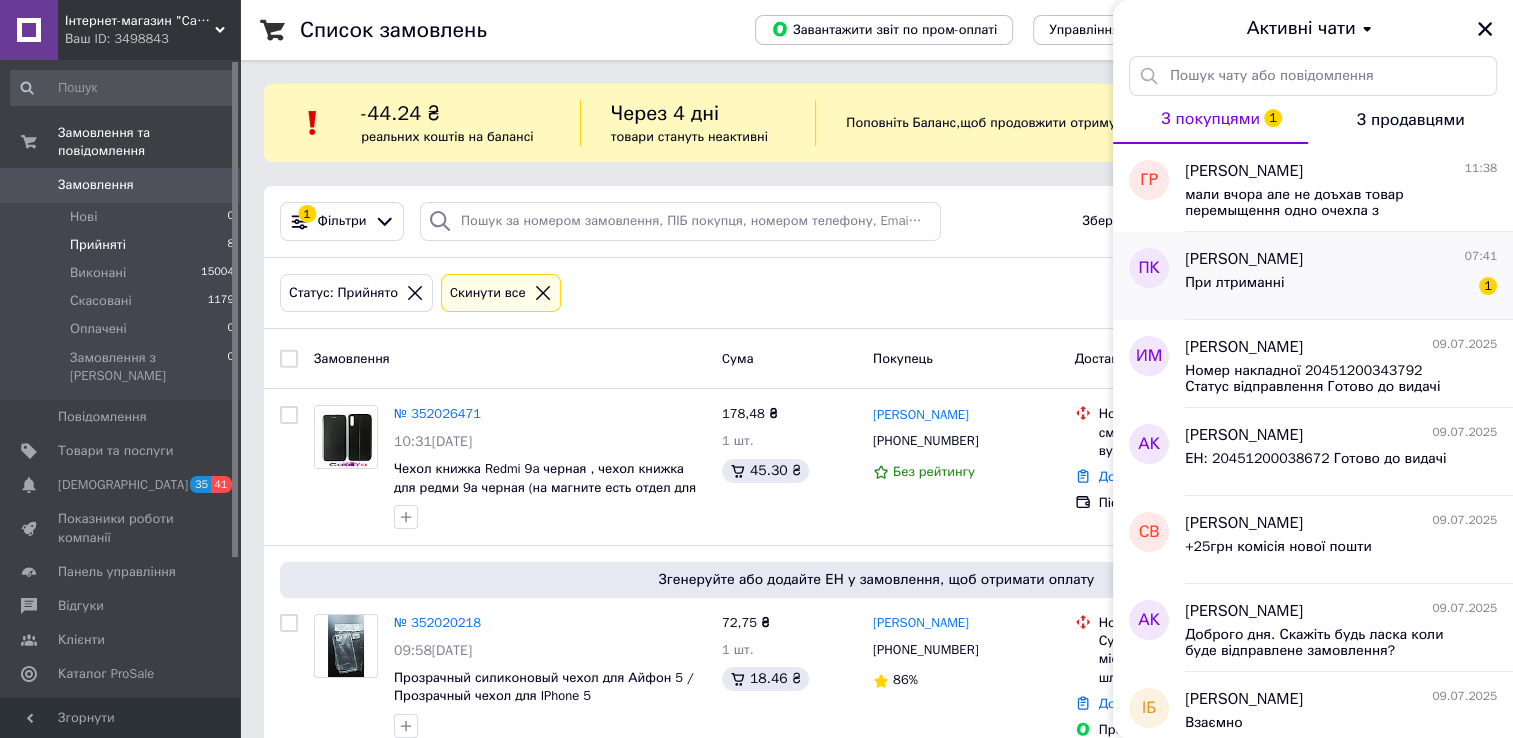 click on "[PERSON_NAME]" at bounding box center [1244, 259] 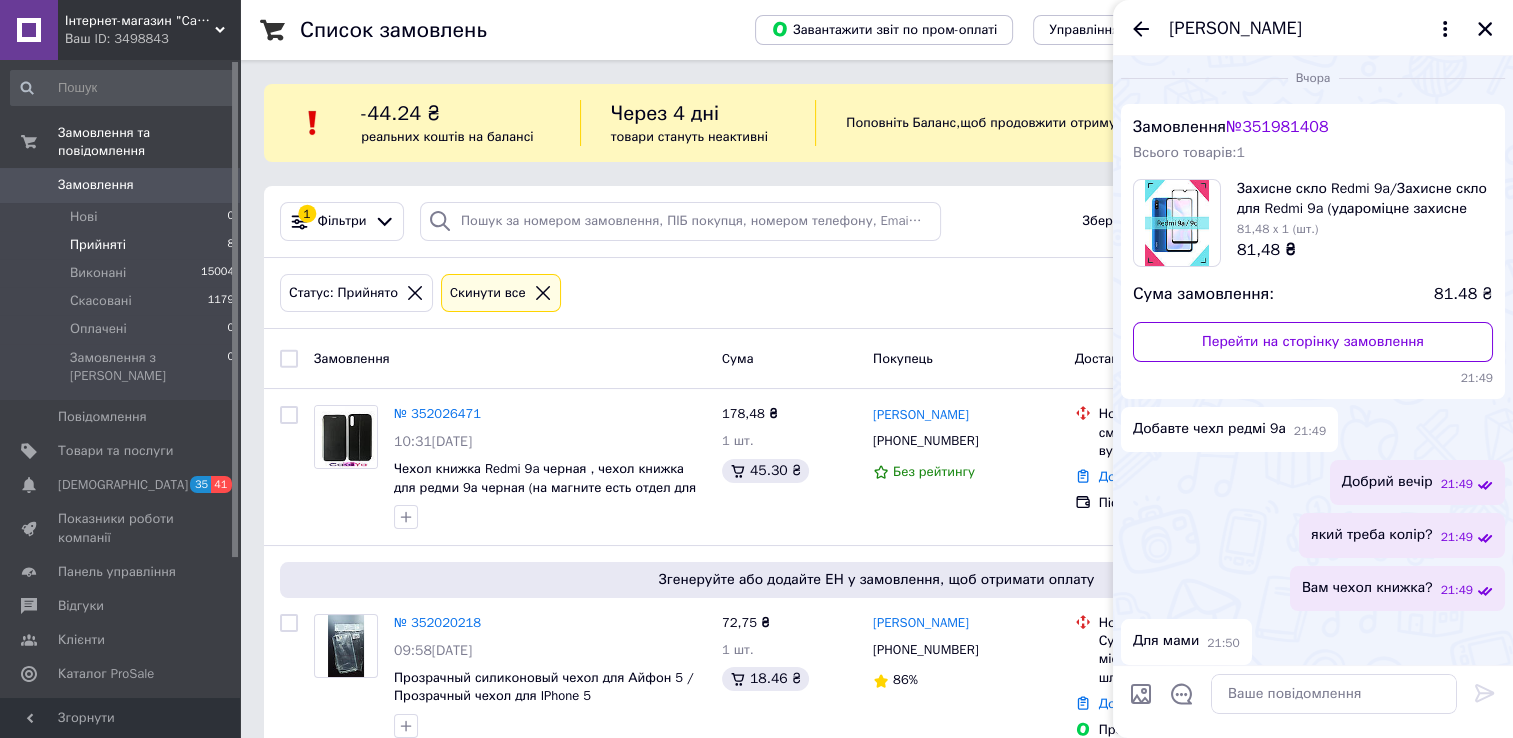 scroll, scrollTop: 0, scrollLeft: 0, axis: both 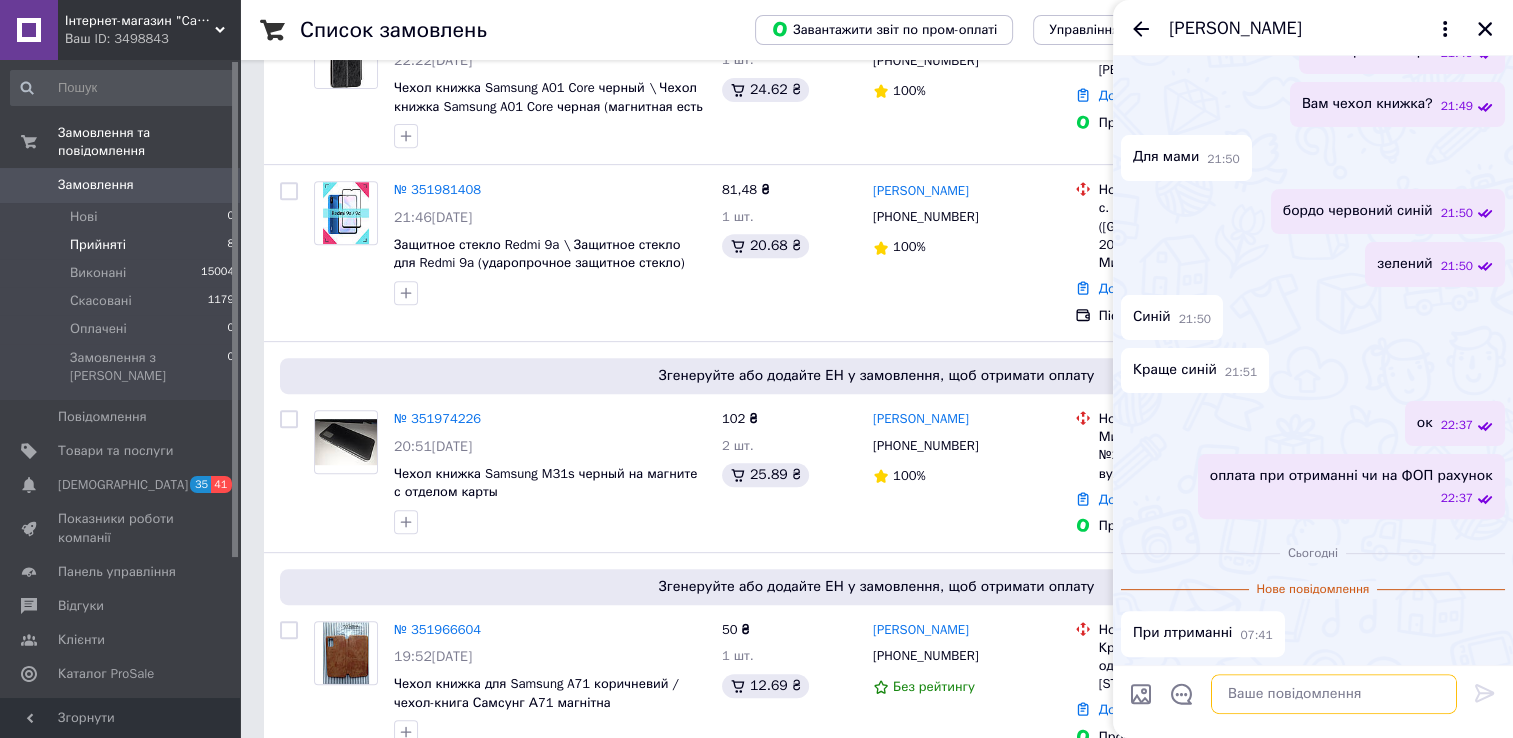 click at bounding box center [1334, 694] 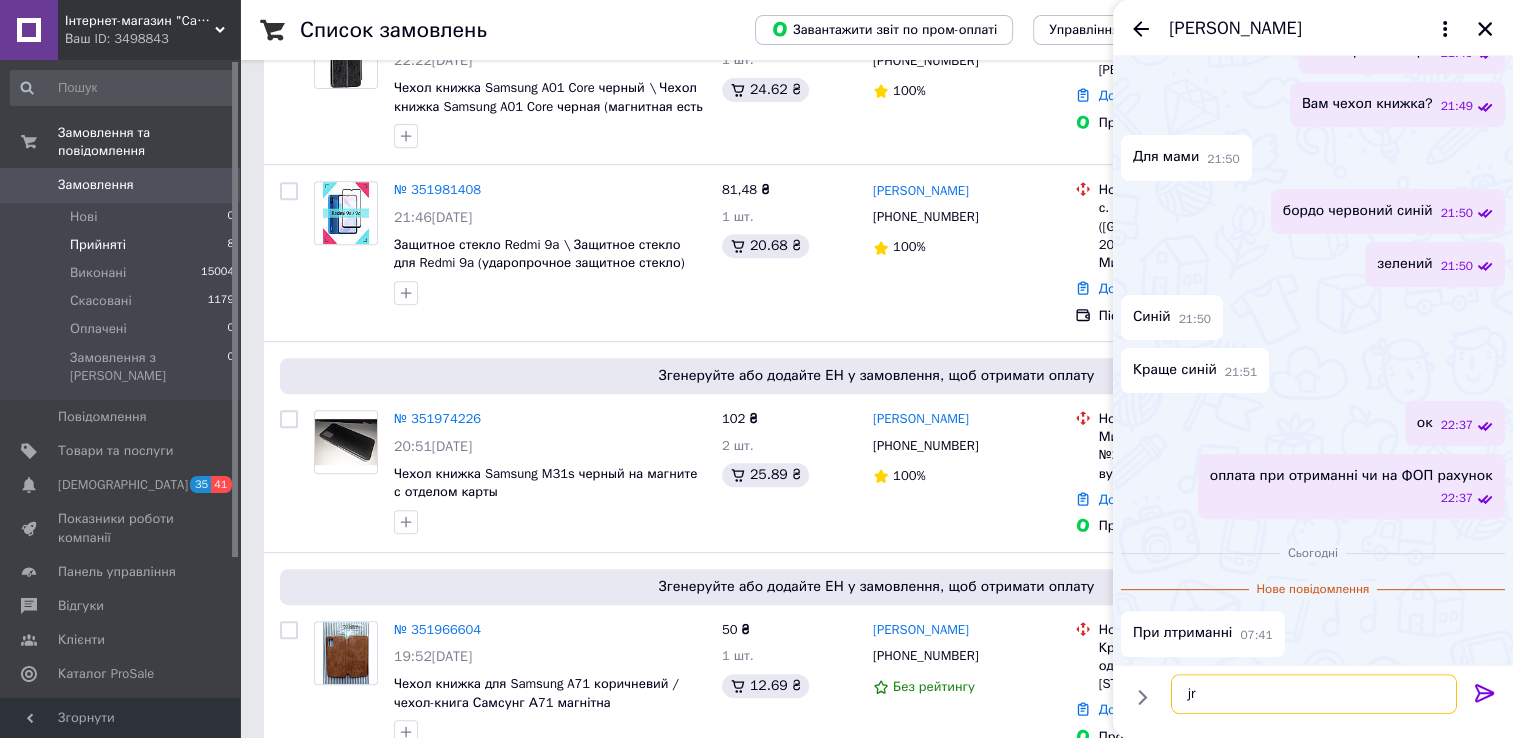 type on "j" 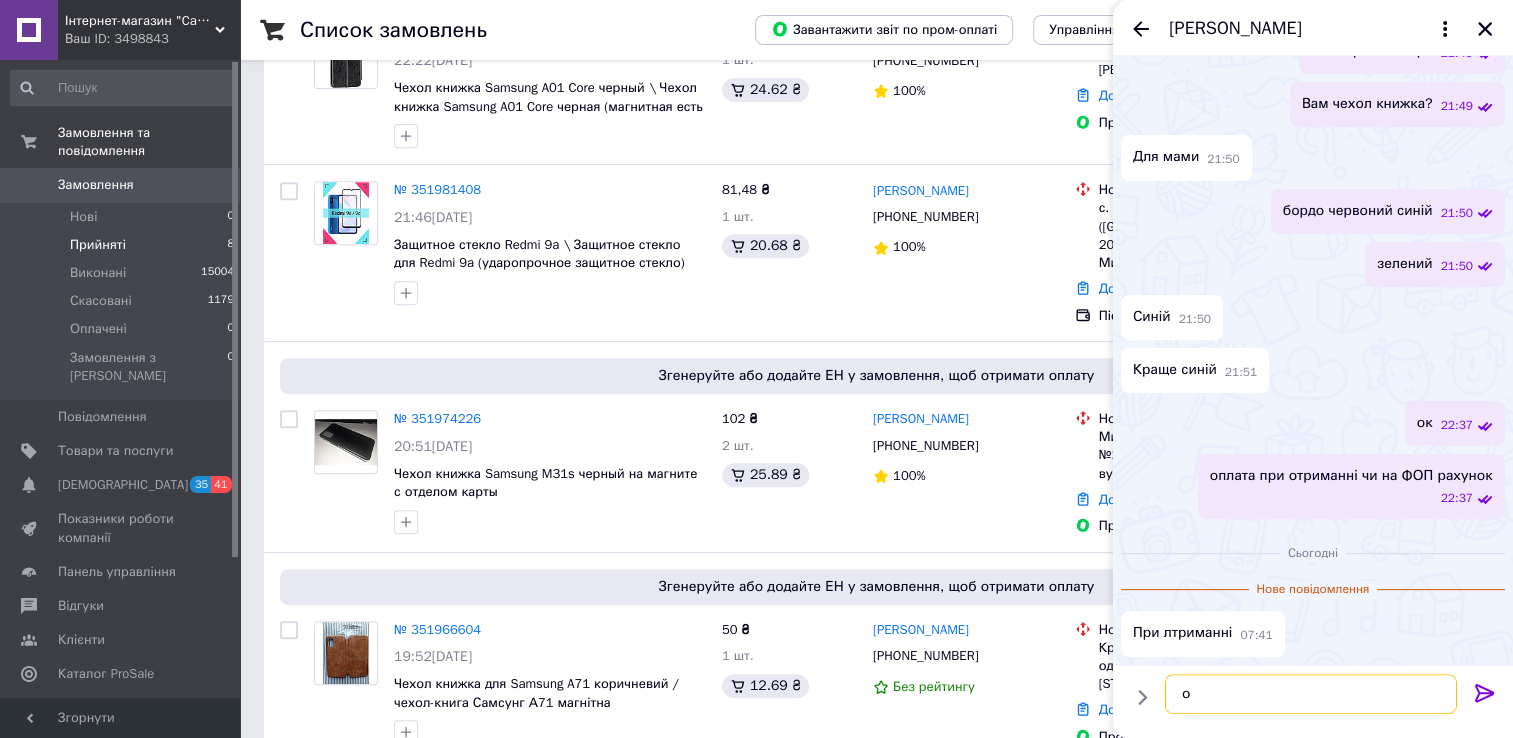type on "ок" 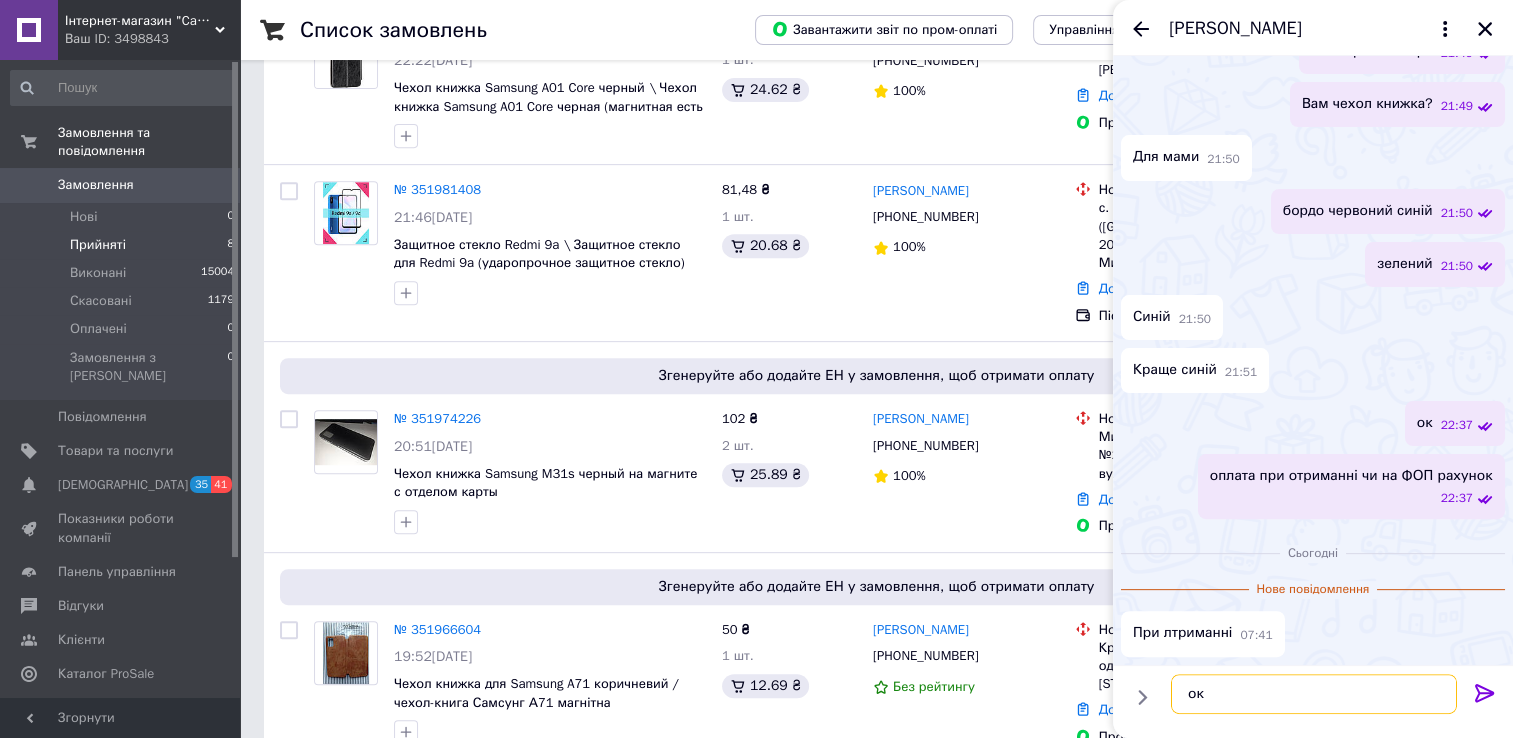 type 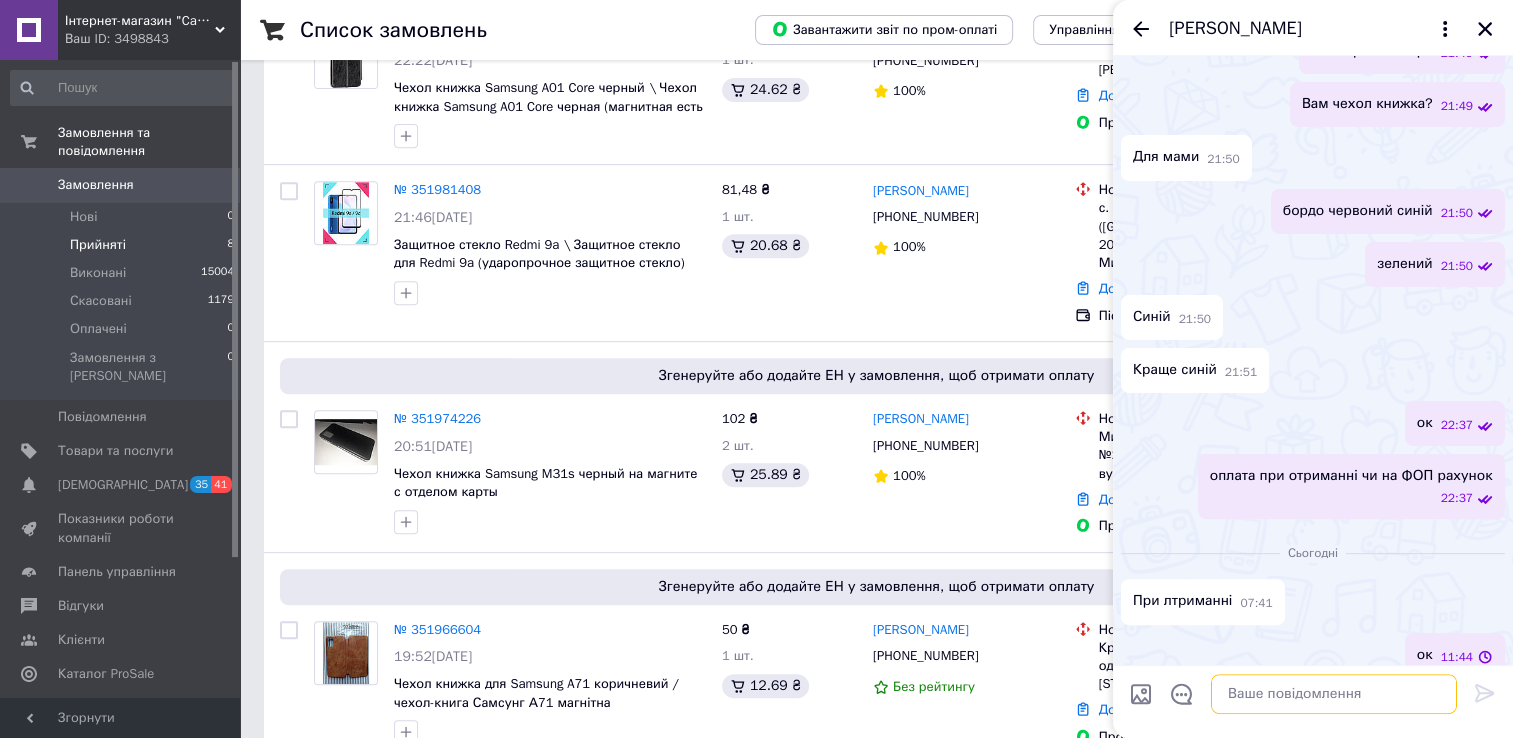 scroll, scrollTop: 508, scrollLeft: 0, axis: vertical 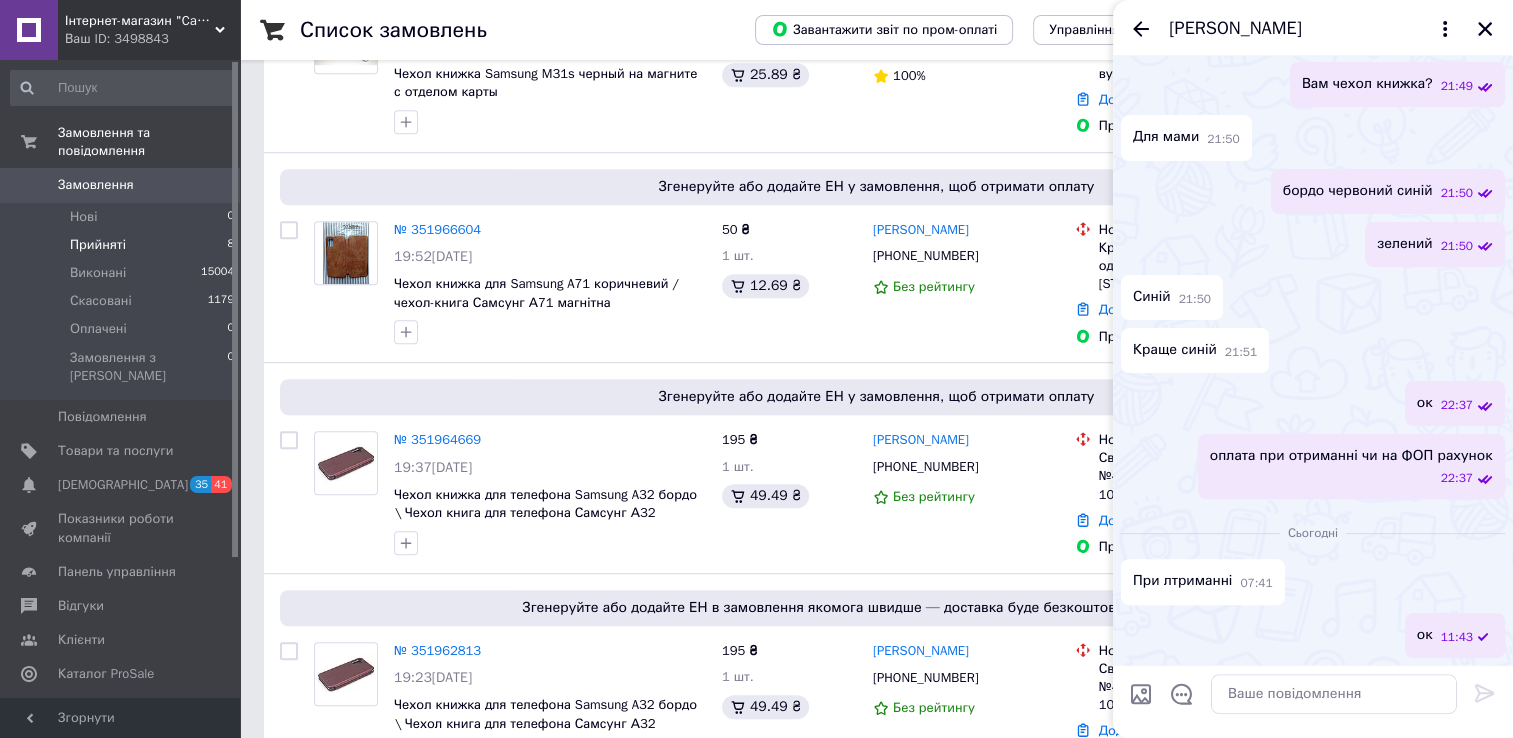 click on "Прийняті" at bounding box center [98, 245] 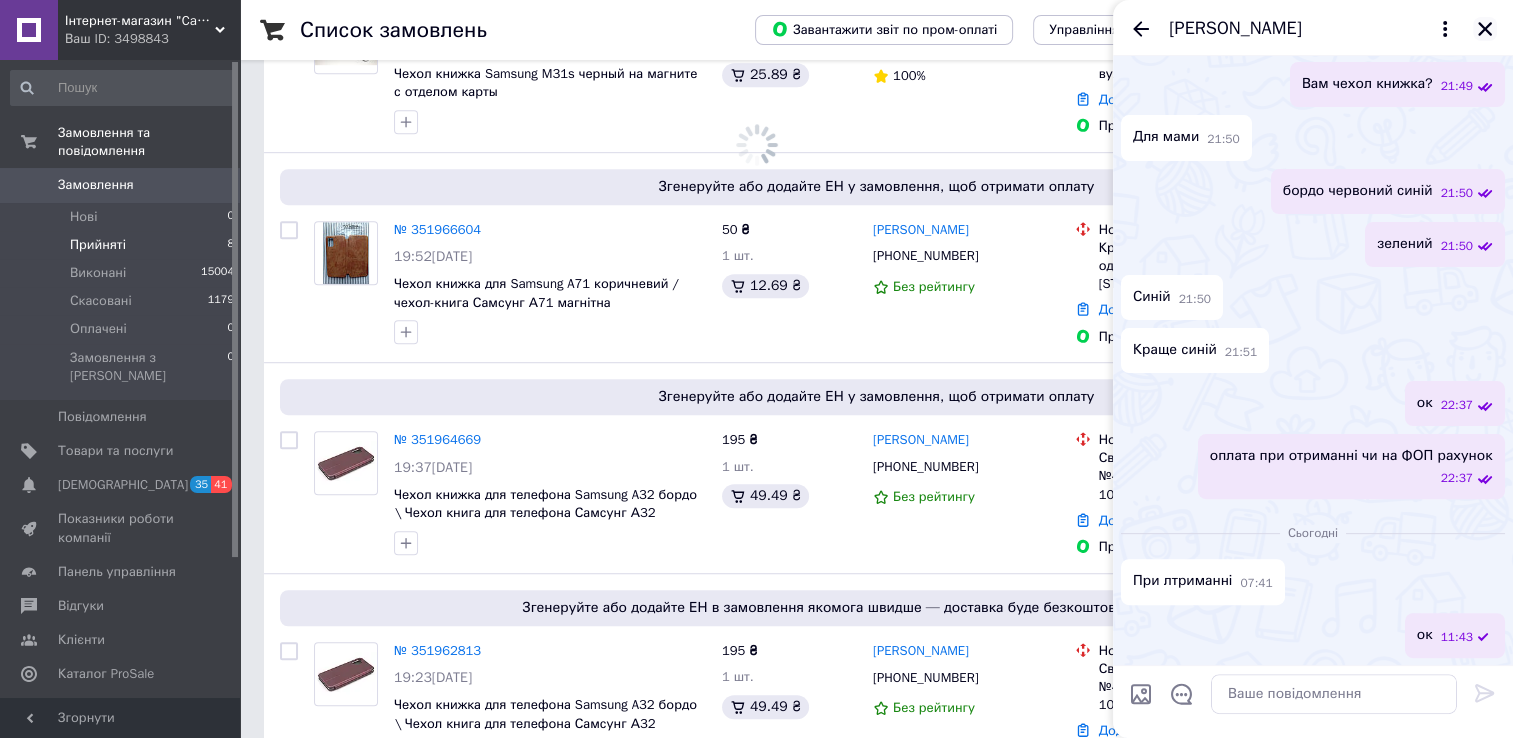 click 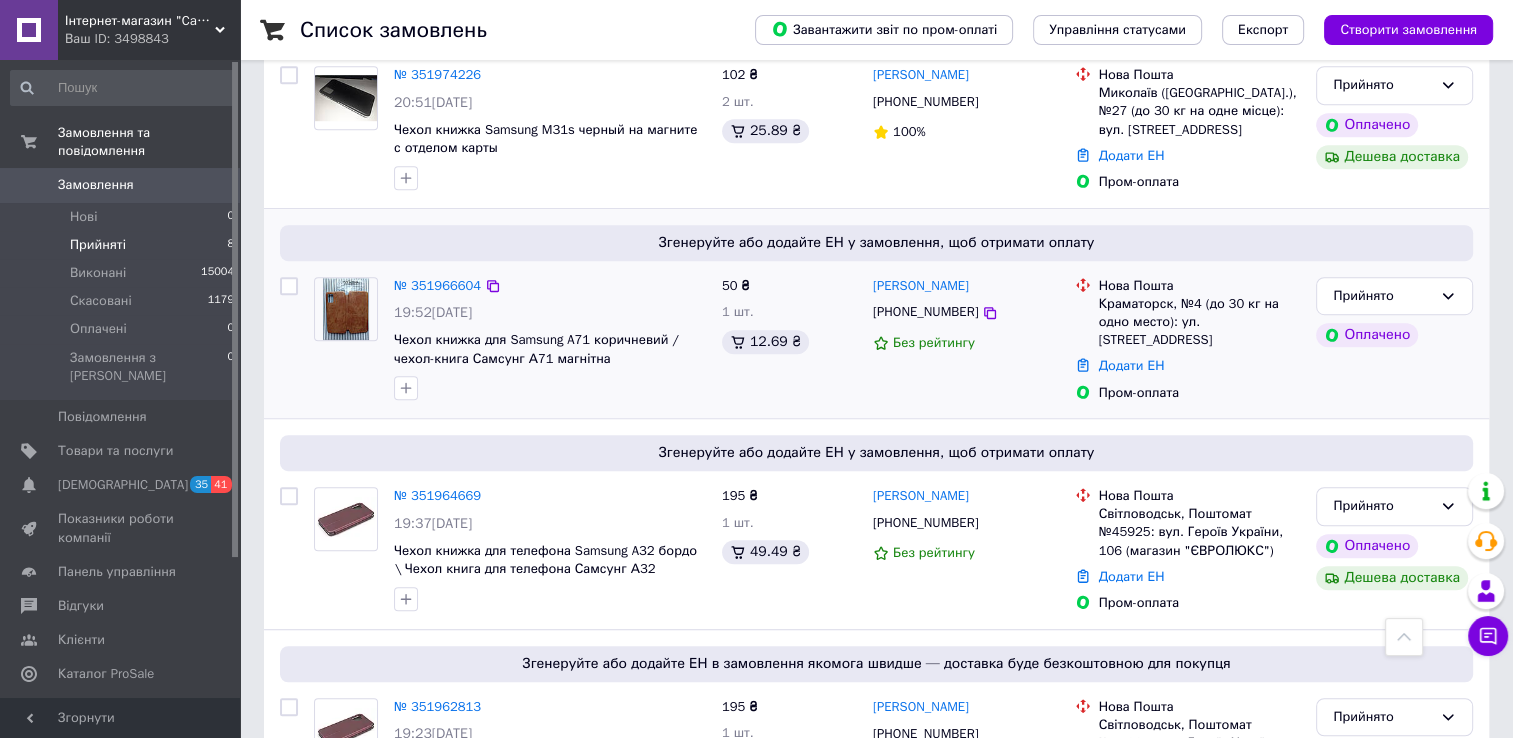 scroll, scrollTop: 1246, scrollLeft: 0, axis: vertical 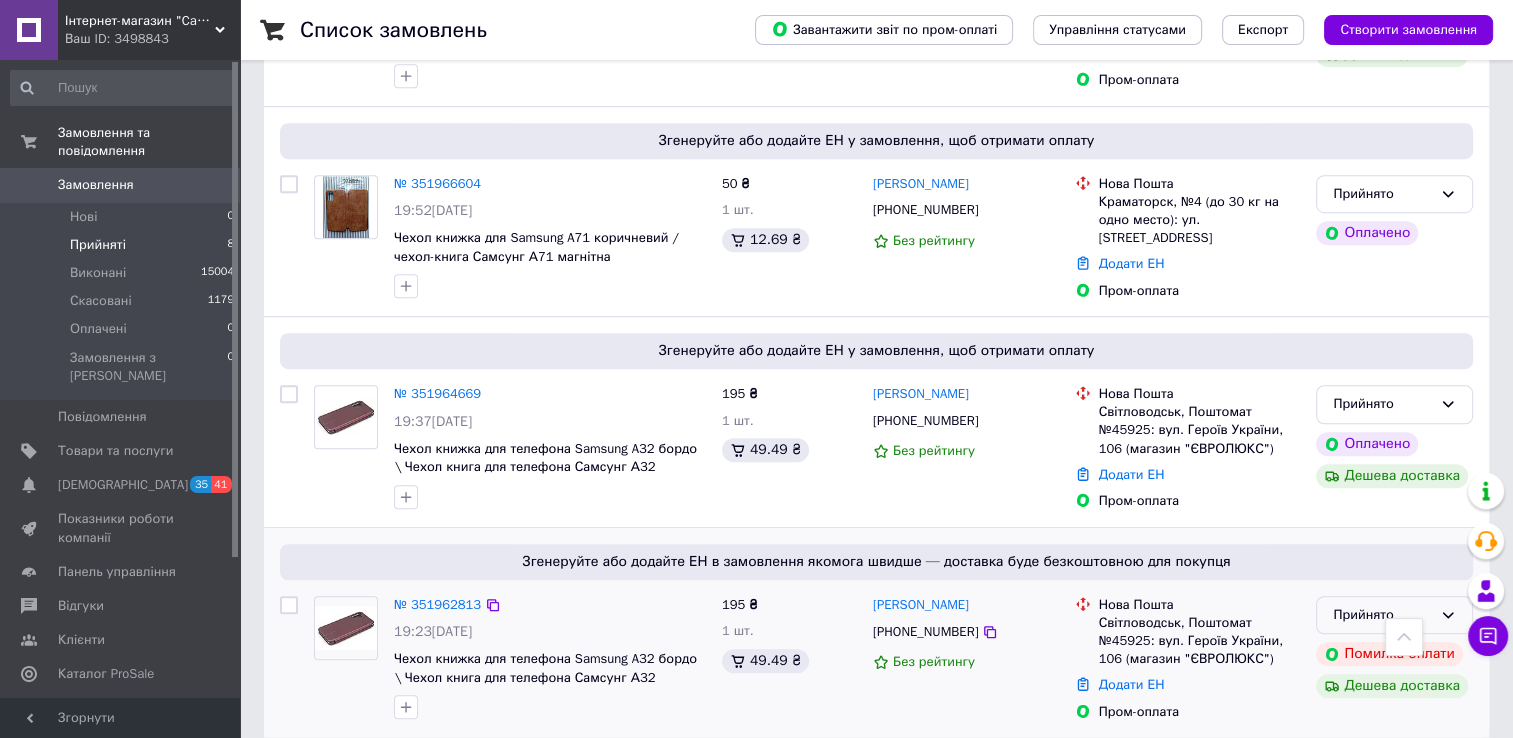 click on "Прийнято" at bounding box center (1382, 615) 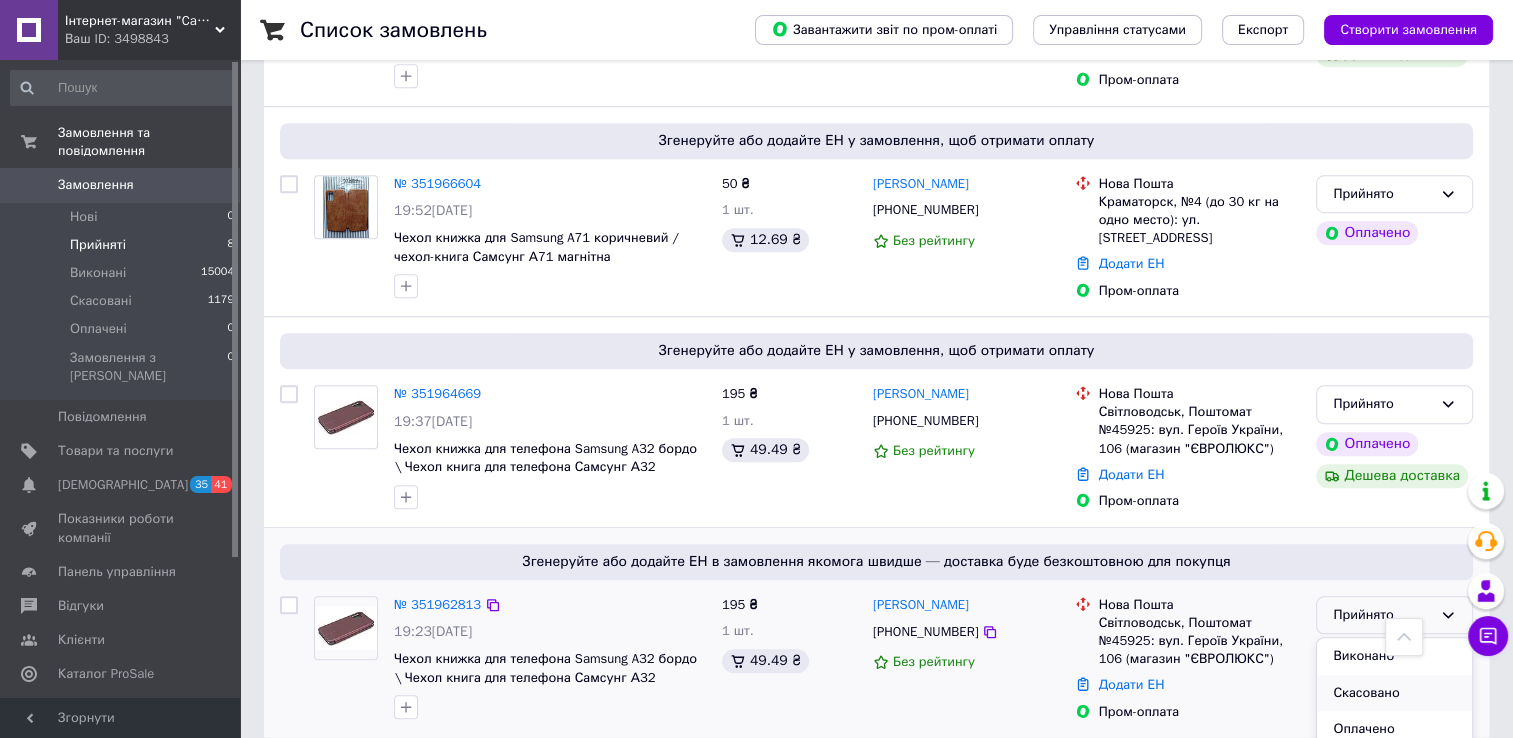 click on "Скасовано" at bounding box center (1394, 693) 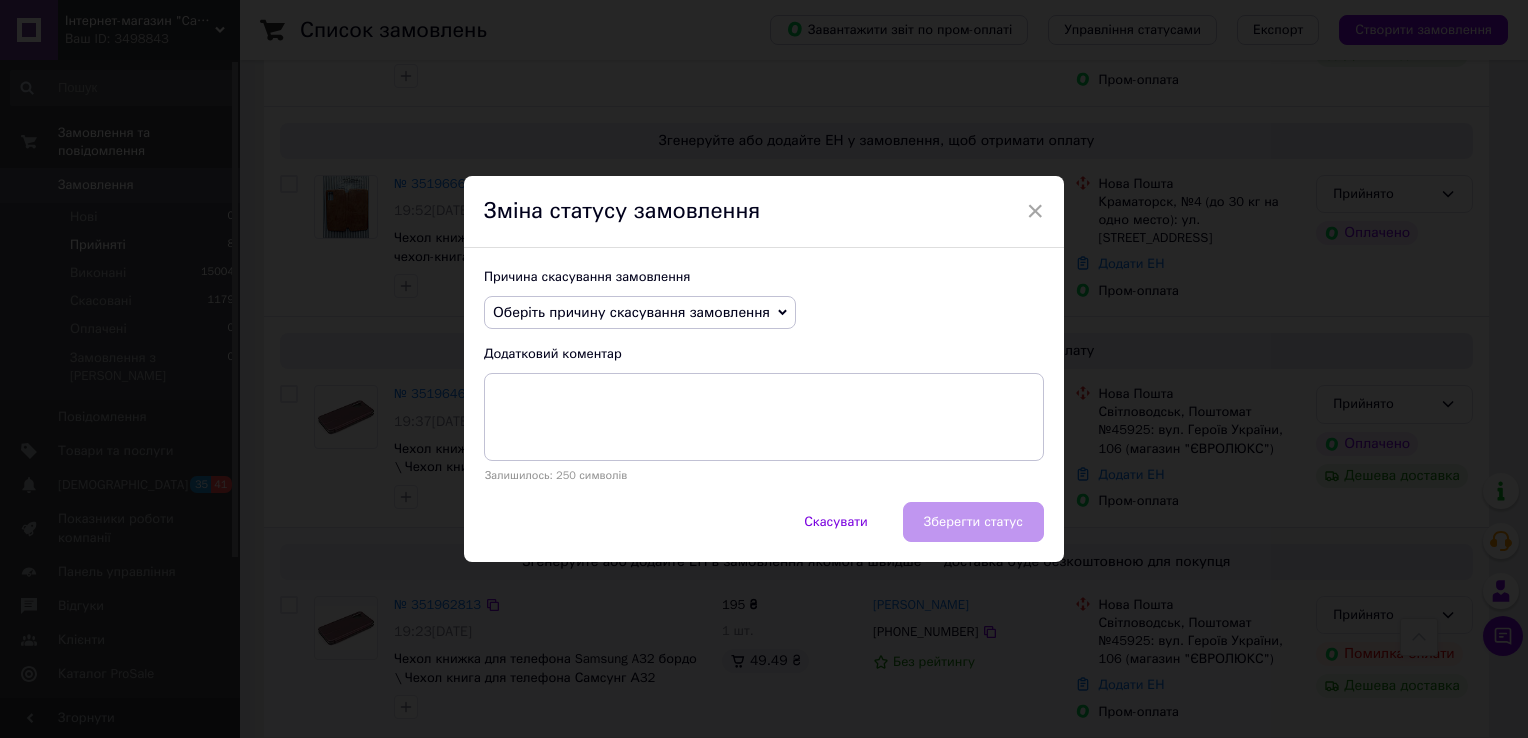 click on "Оберіть причину скасування замовлення" at bounding box center [631, 312] 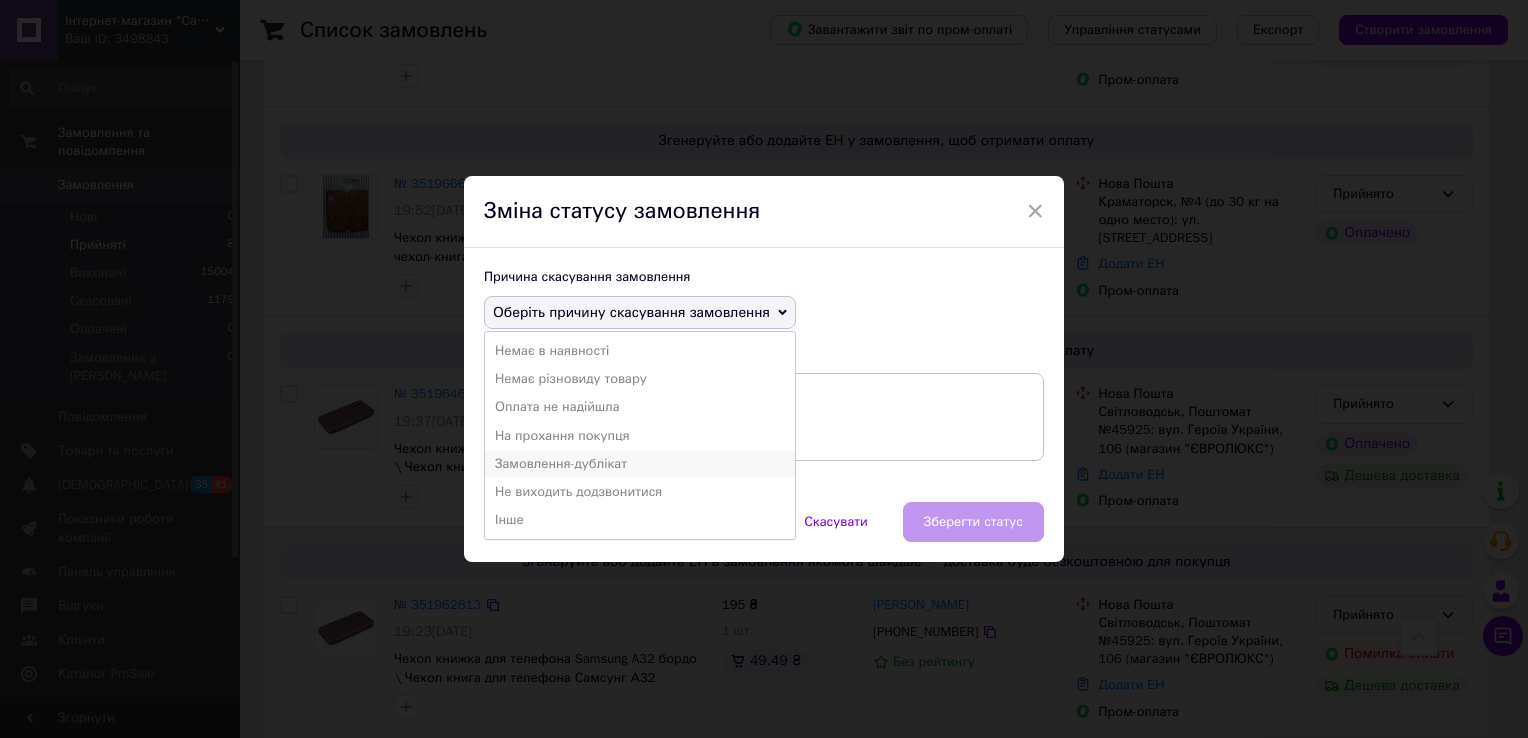 click on "Замовлення-дублікат" at bounding box center (640, 464) 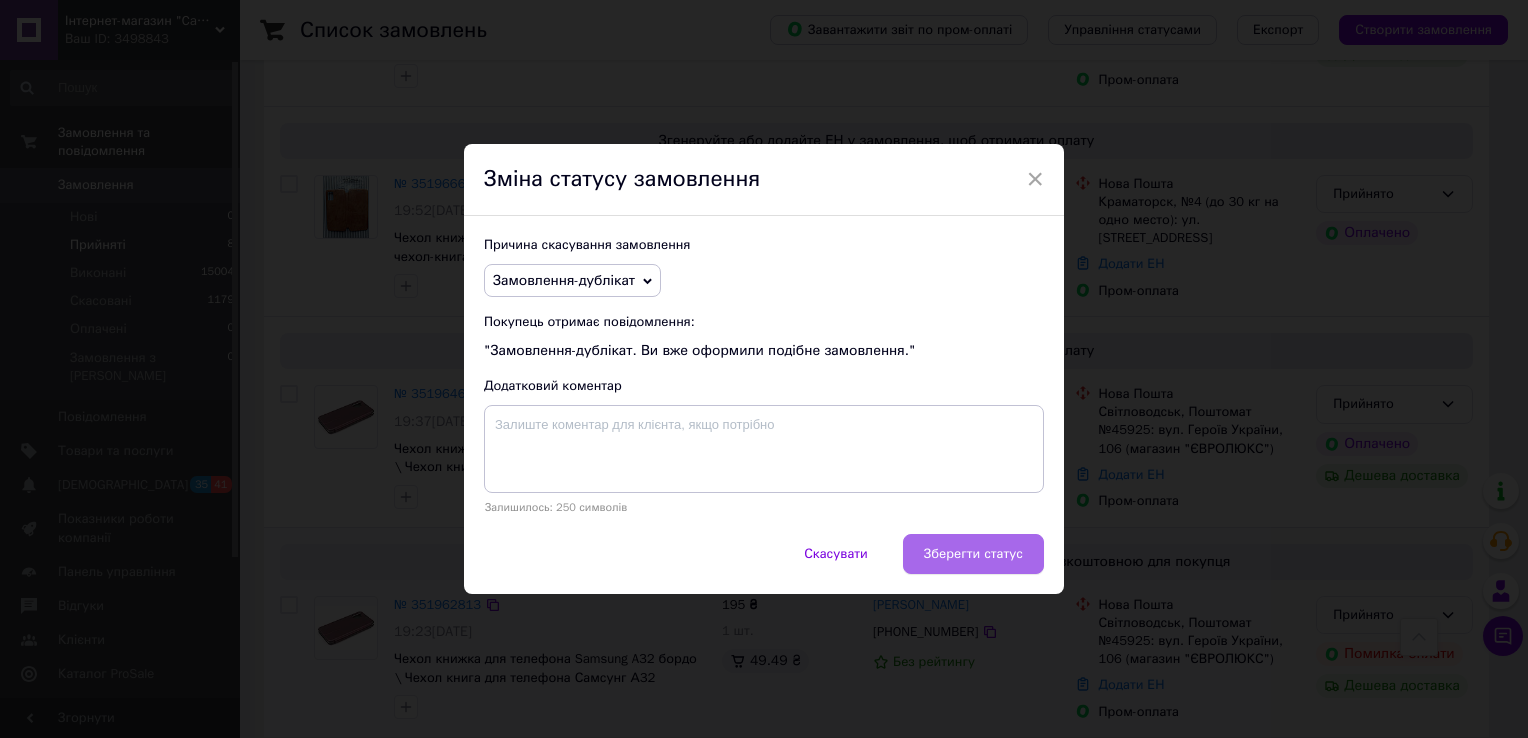 click on "Зберегти статус" at bounding box center [973, 554] 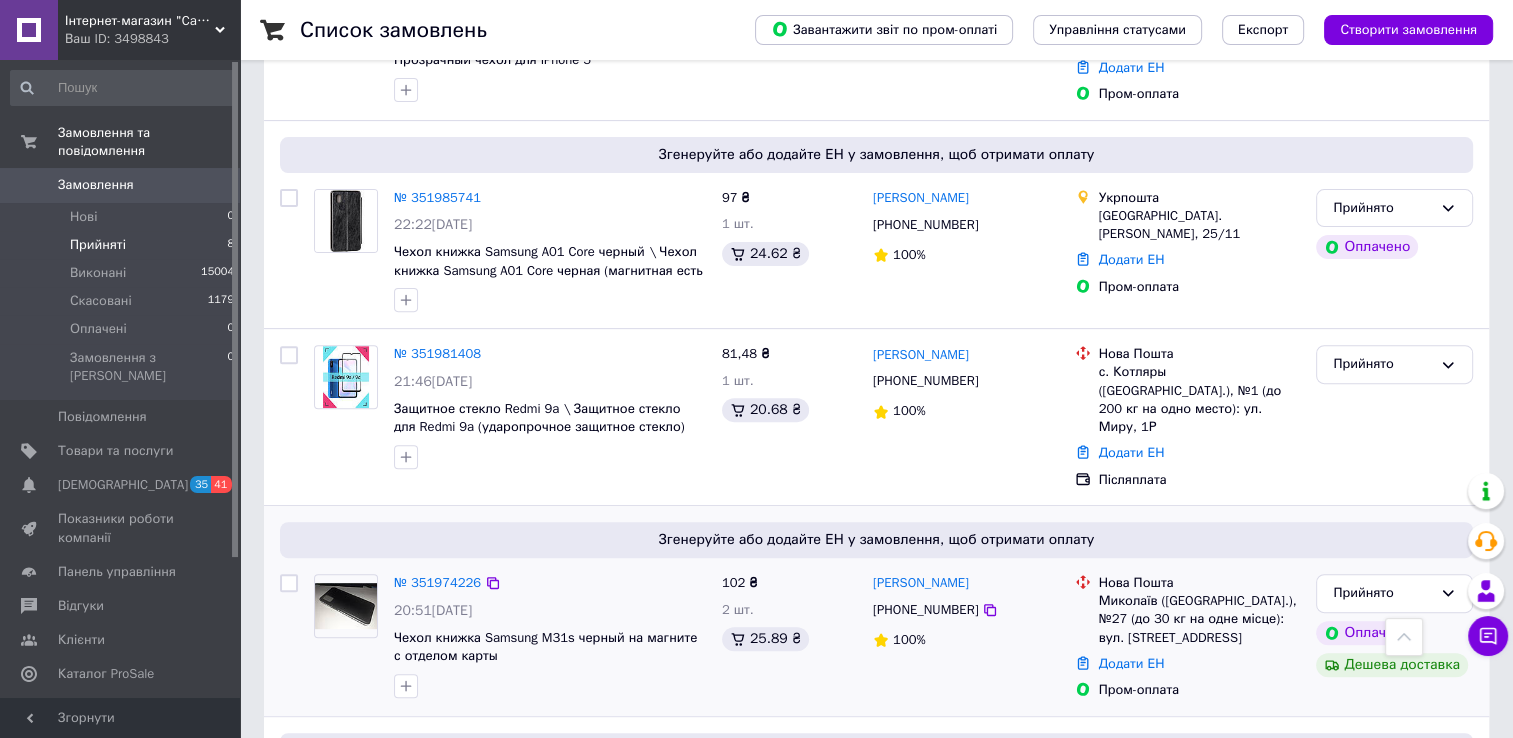 scroll, scrollTop: 592, scrollLeft: 0, axis: vertical 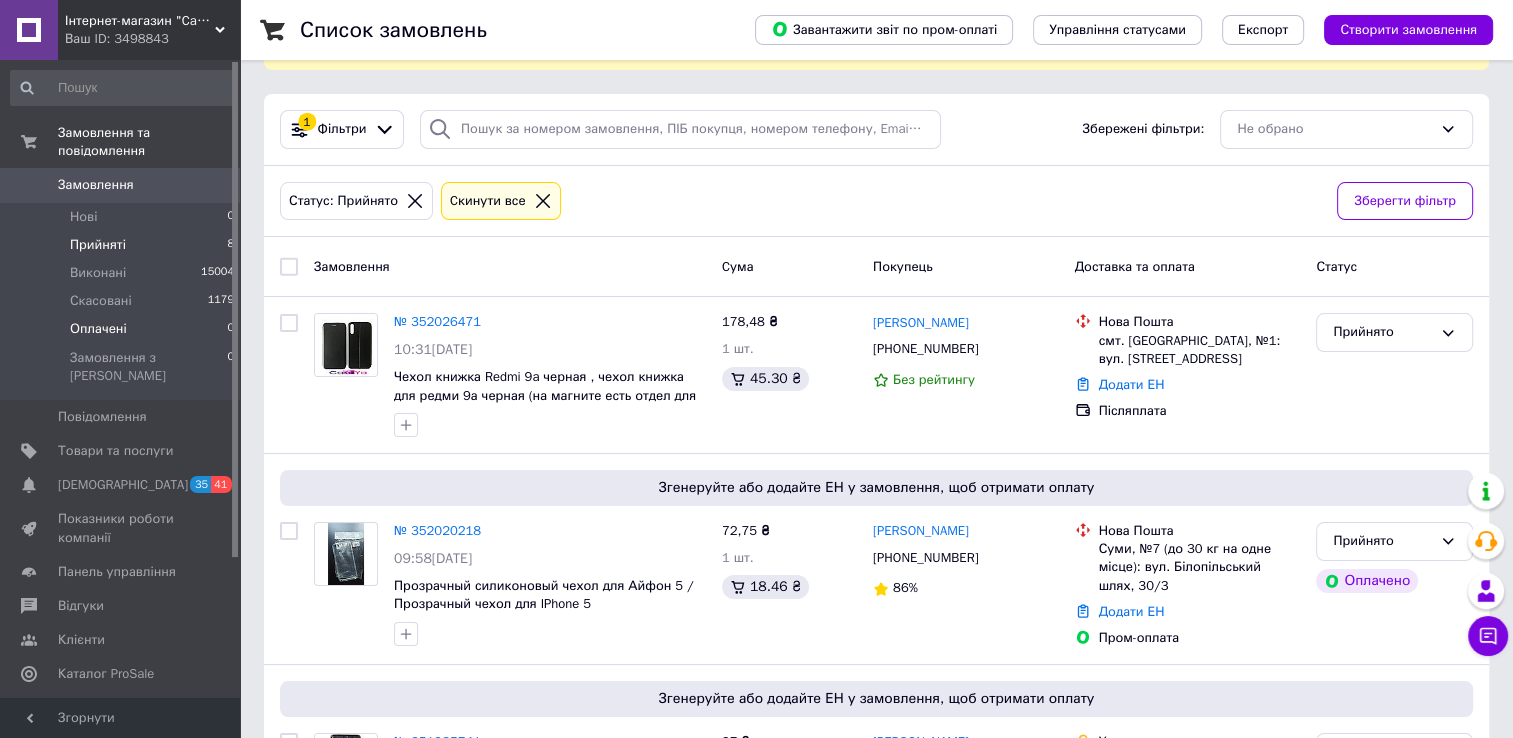 click on "Оплачені 0" at bounding box center (123, 329) 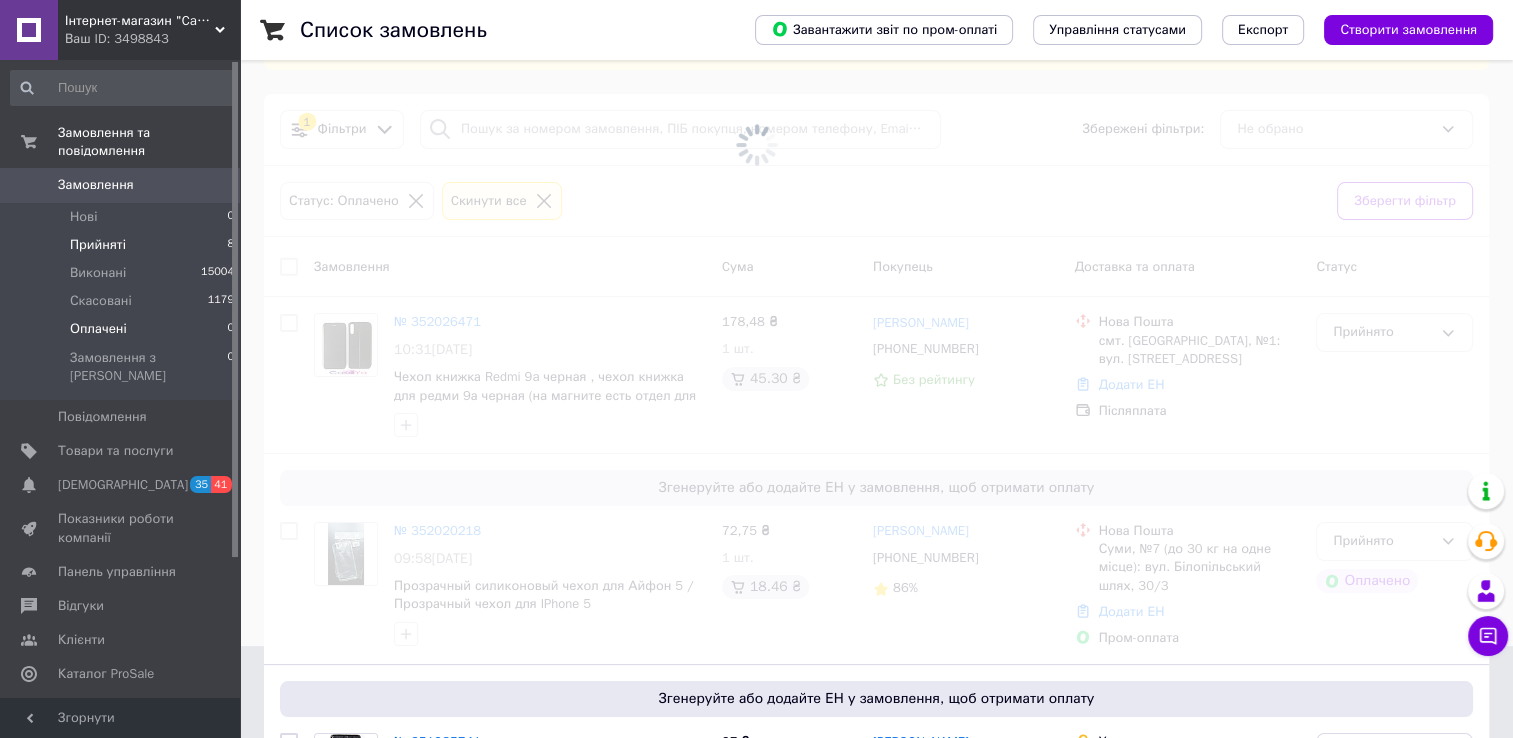scroll, scrollTop: 0, scrollLeft: 0, axis: both 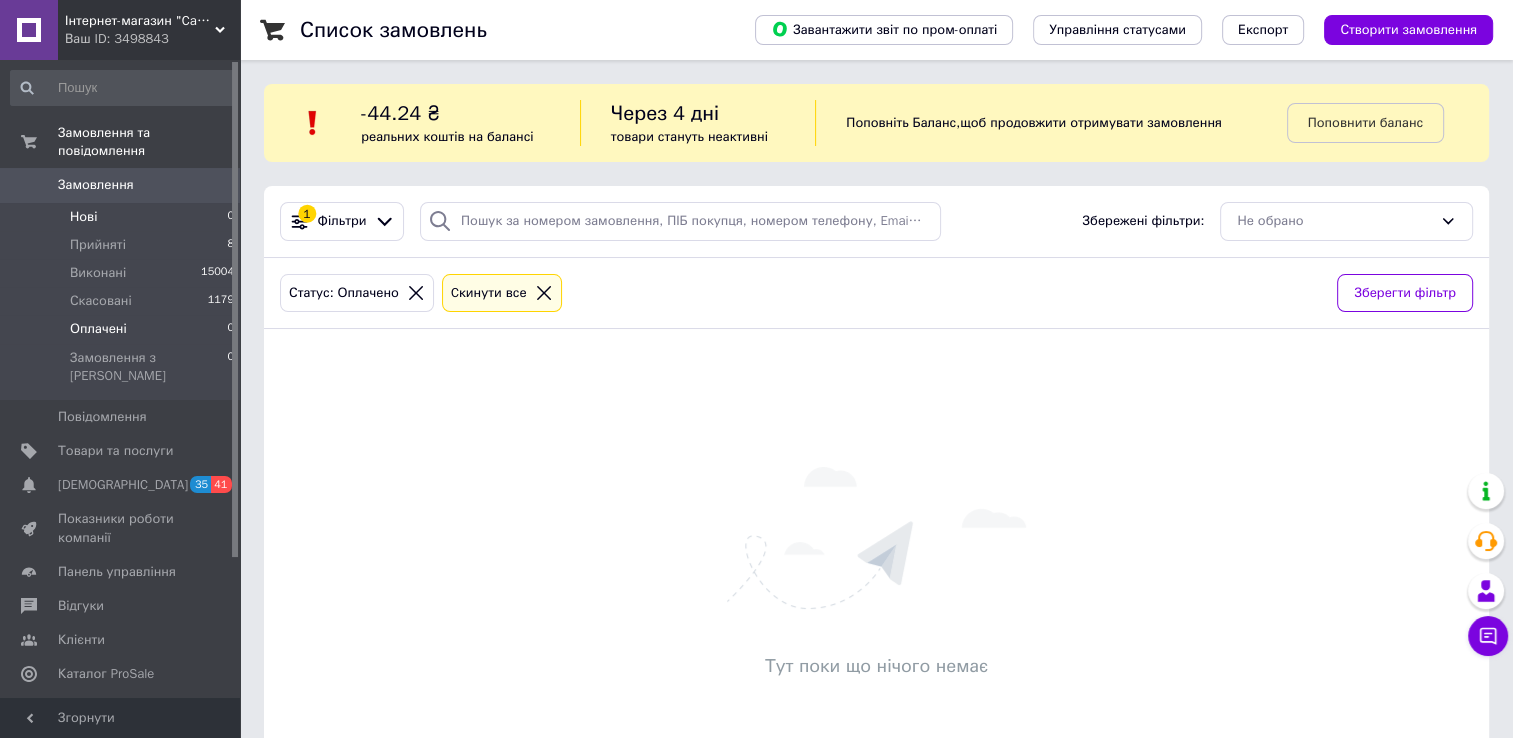 click on "Нові 0" at bounding box center (123, 217) 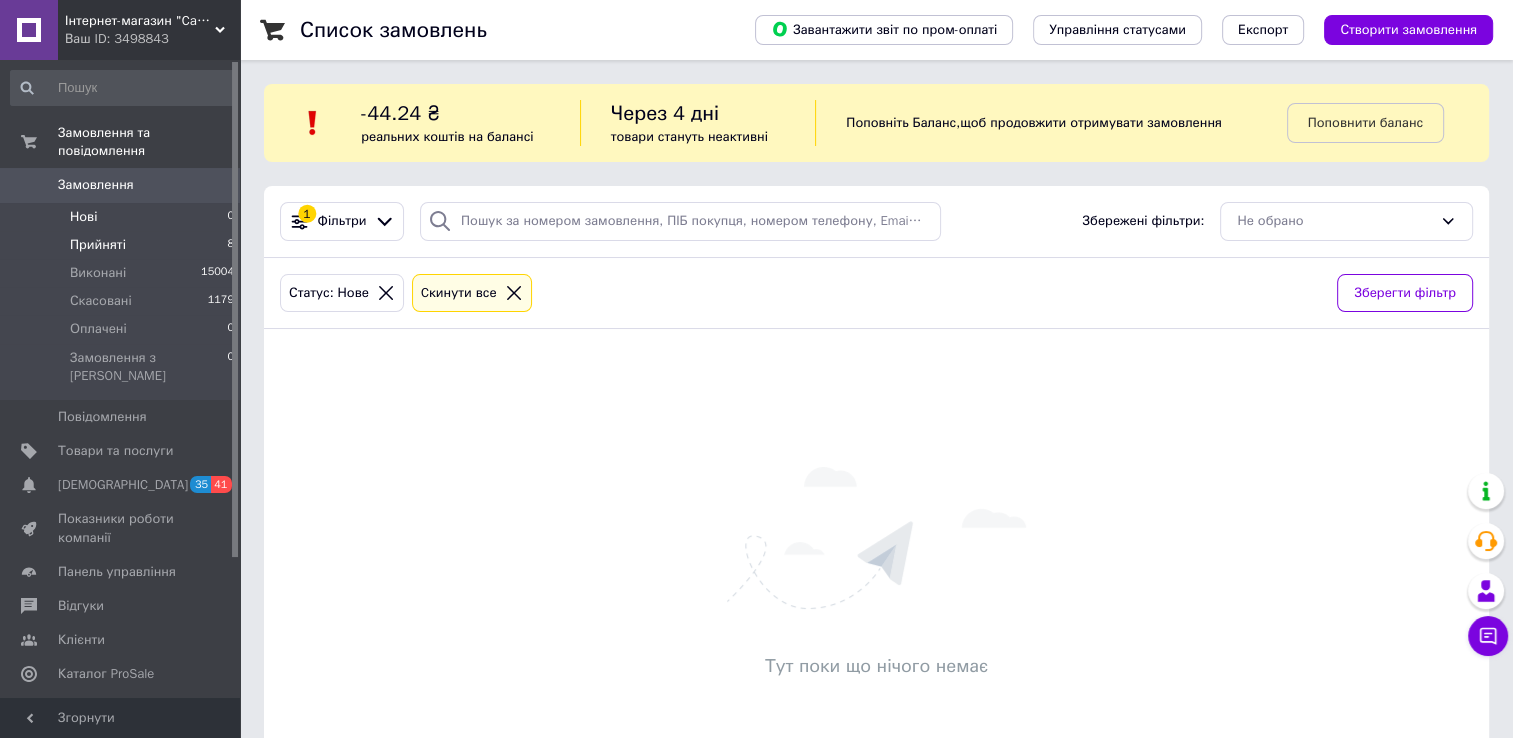click on "Прийняті 8" at bounding box center [123, 245] 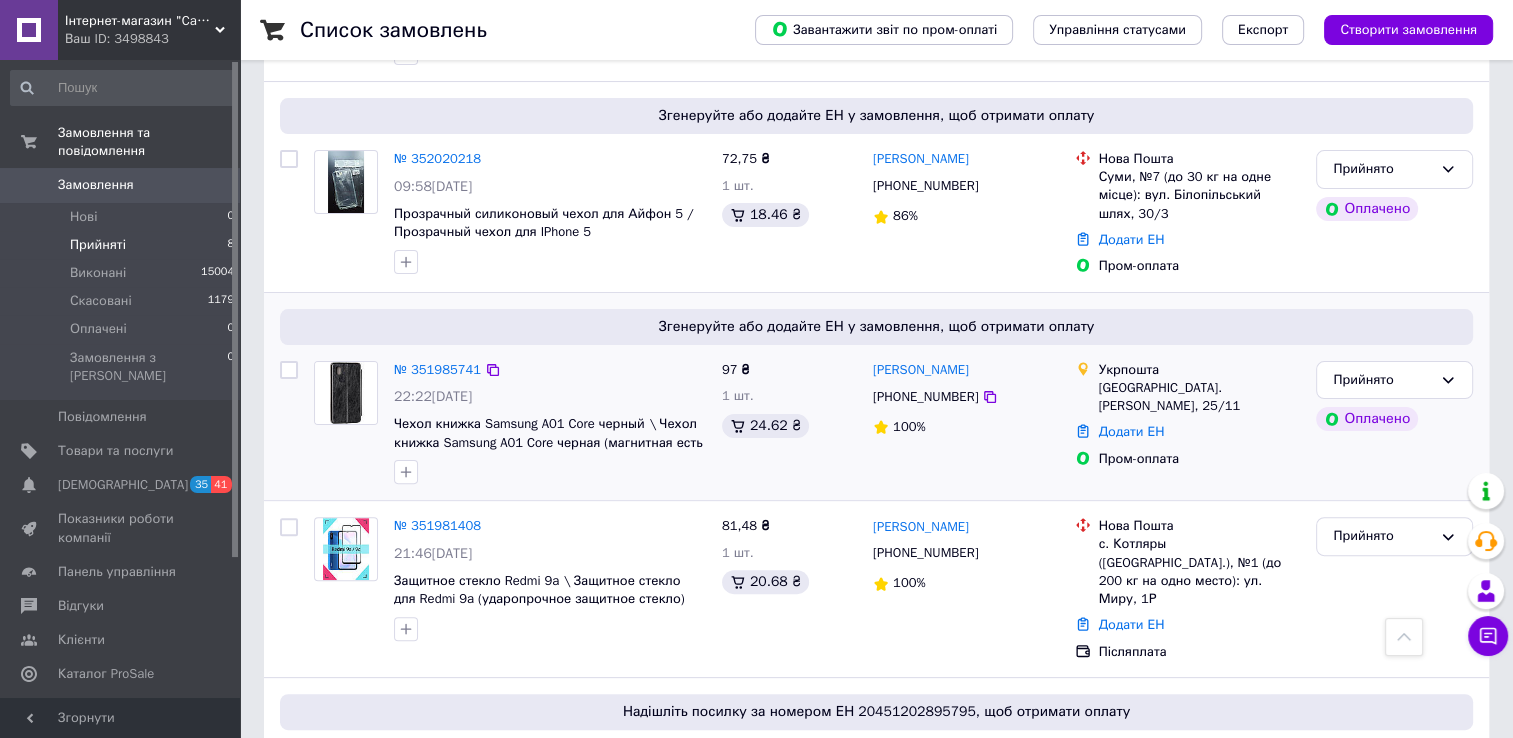 scroll, scrollTop: 64, scrollLeft: 0, axis: vertical 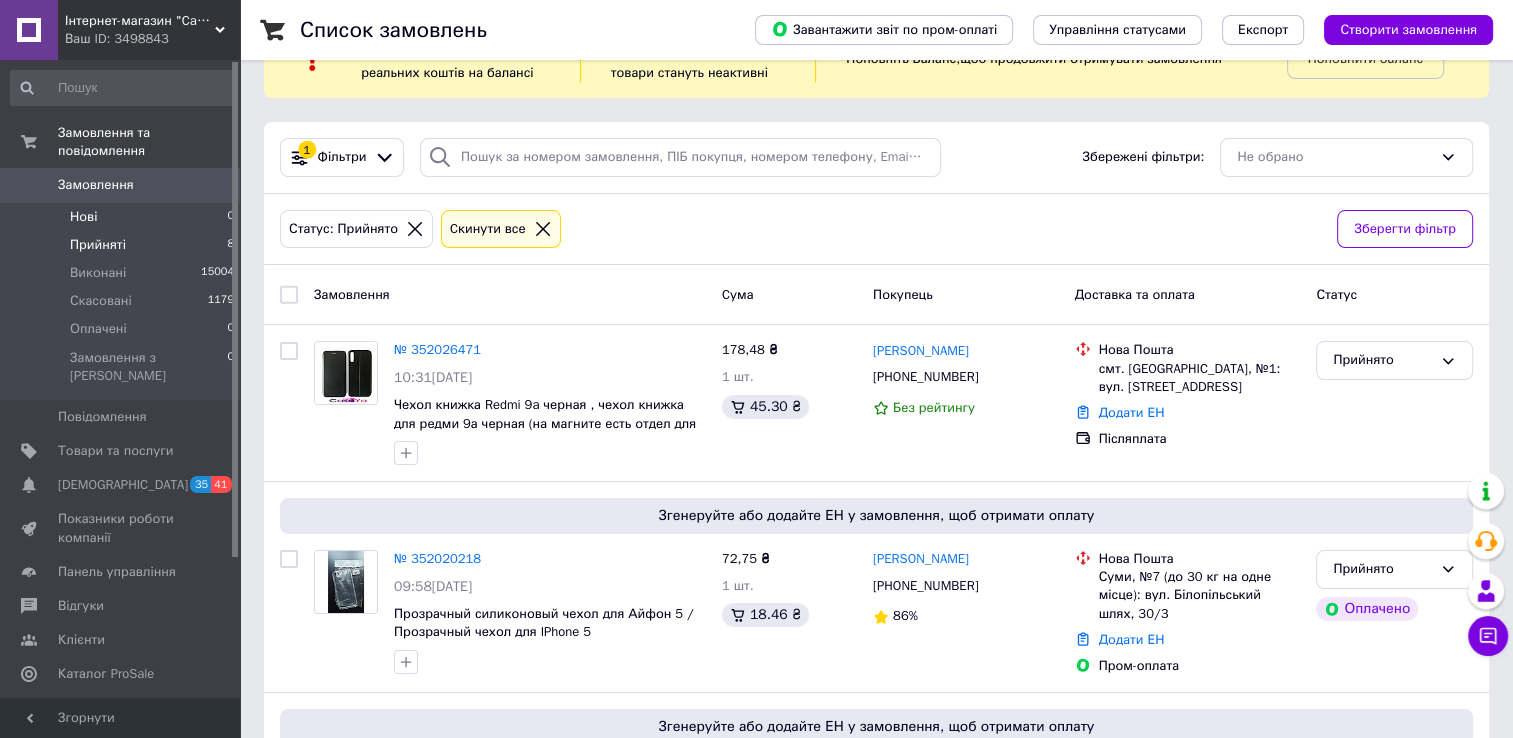 click on "Нові 0" at bounding box center [123, 217] 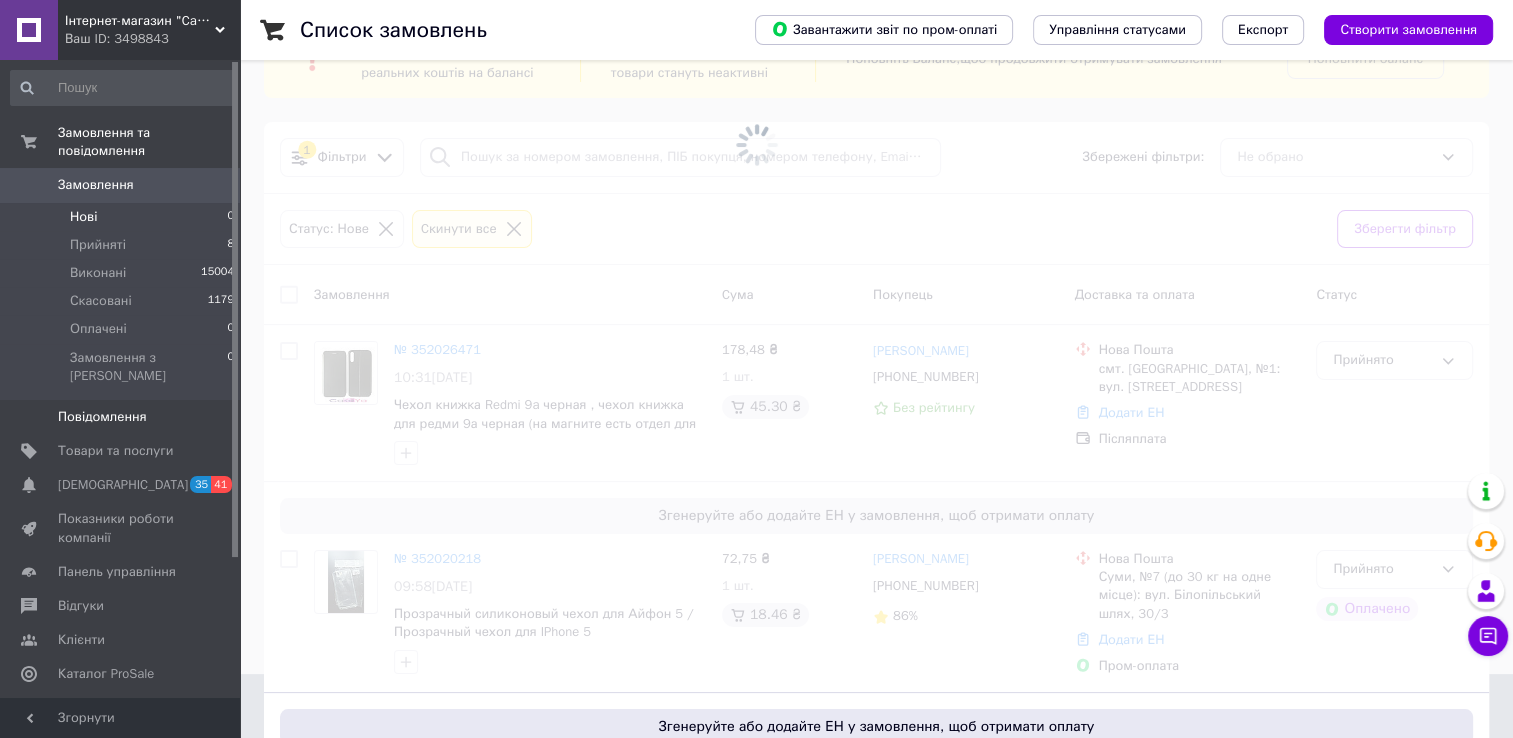 scroll, scrollTop: 0, scrollLeft: 0, axis: both 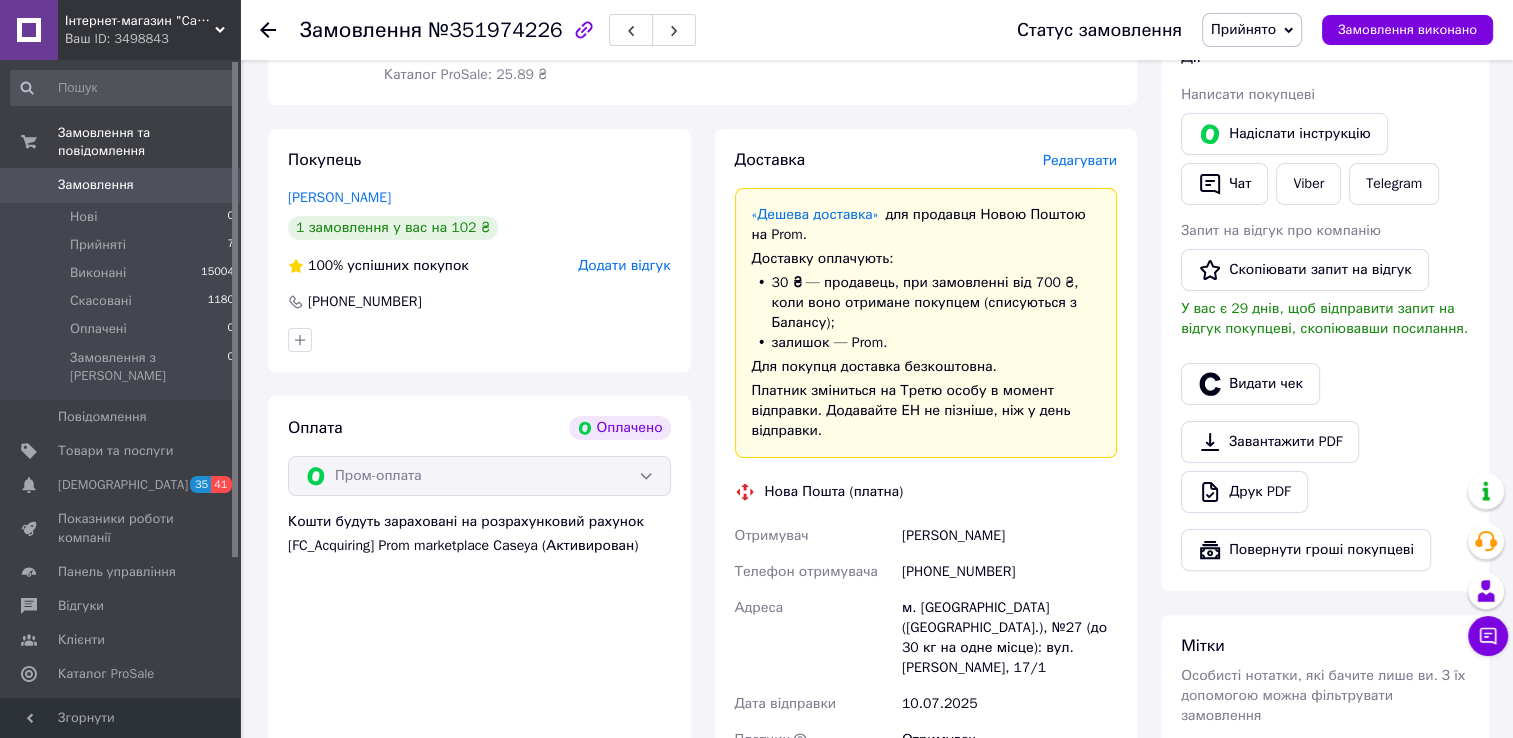 click on "Доставка Редагувати «Дешева доставка»   для продавця Новою Поштою на Prom. Доставку оплачують: 30 ₴   — продавець , при замовленні від 700 ₴, коли воно отримане покупцем (списуються з Балансу); залишок — Prom. Для покупця доставка безкоштовна. Платник зміниться на Третю особу в момент відправки. Додавайте ЕН не пізніше, ніж у день відправки. Нова Пошта (платна) Отримувач Недужко Сергей Телефон отримувача +380937849702 Адреса м. Миколаїв (Миколаївська обл.), №27 (до 30 кг на одне місце): вул. Вадима Благовісного, 17/1 Дата відправки 10.07.2025 Платник   Отримувач 102 ₴ або Платник" at bounding box center (926, 568) 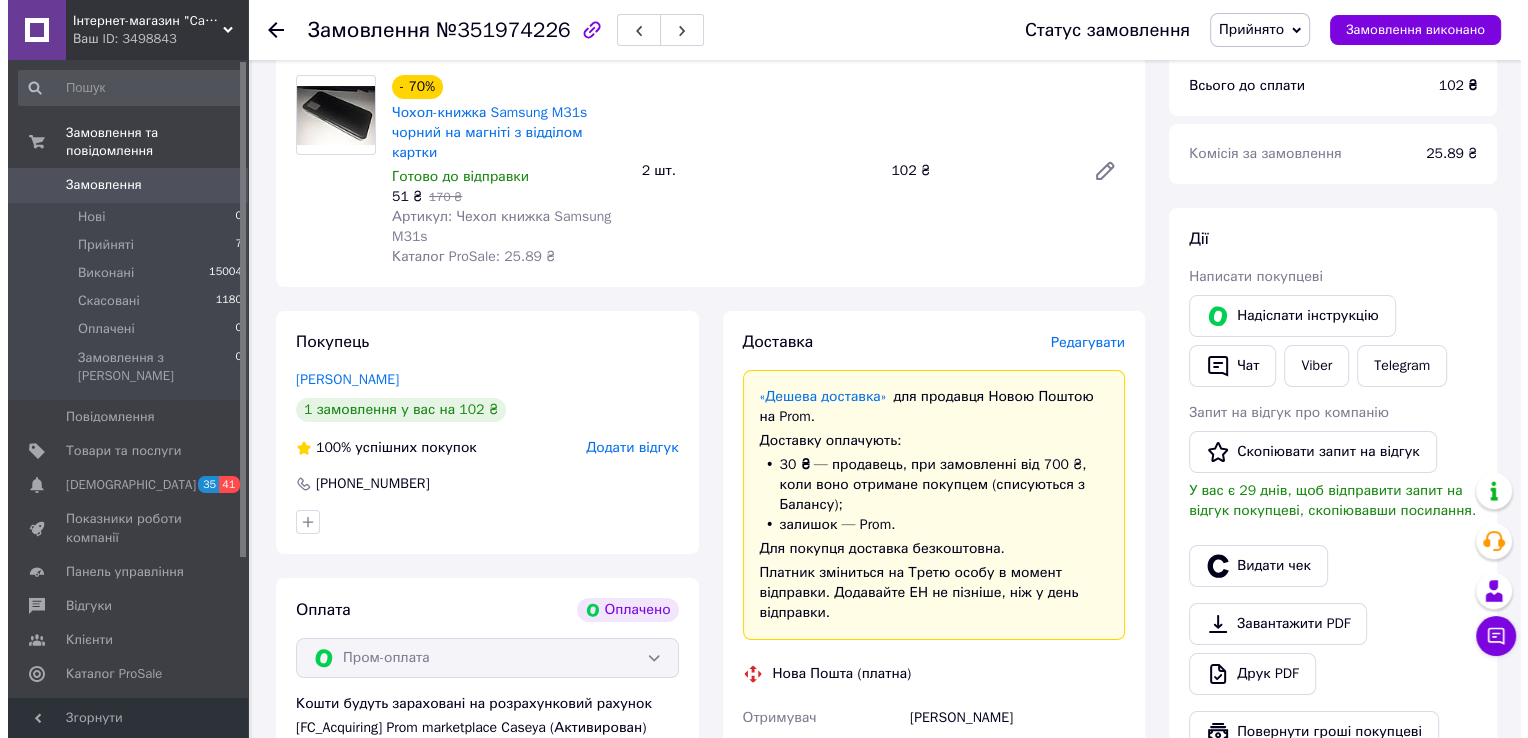 scroll, scrollTop: 200, scrollLeft: 0, axis: vertical 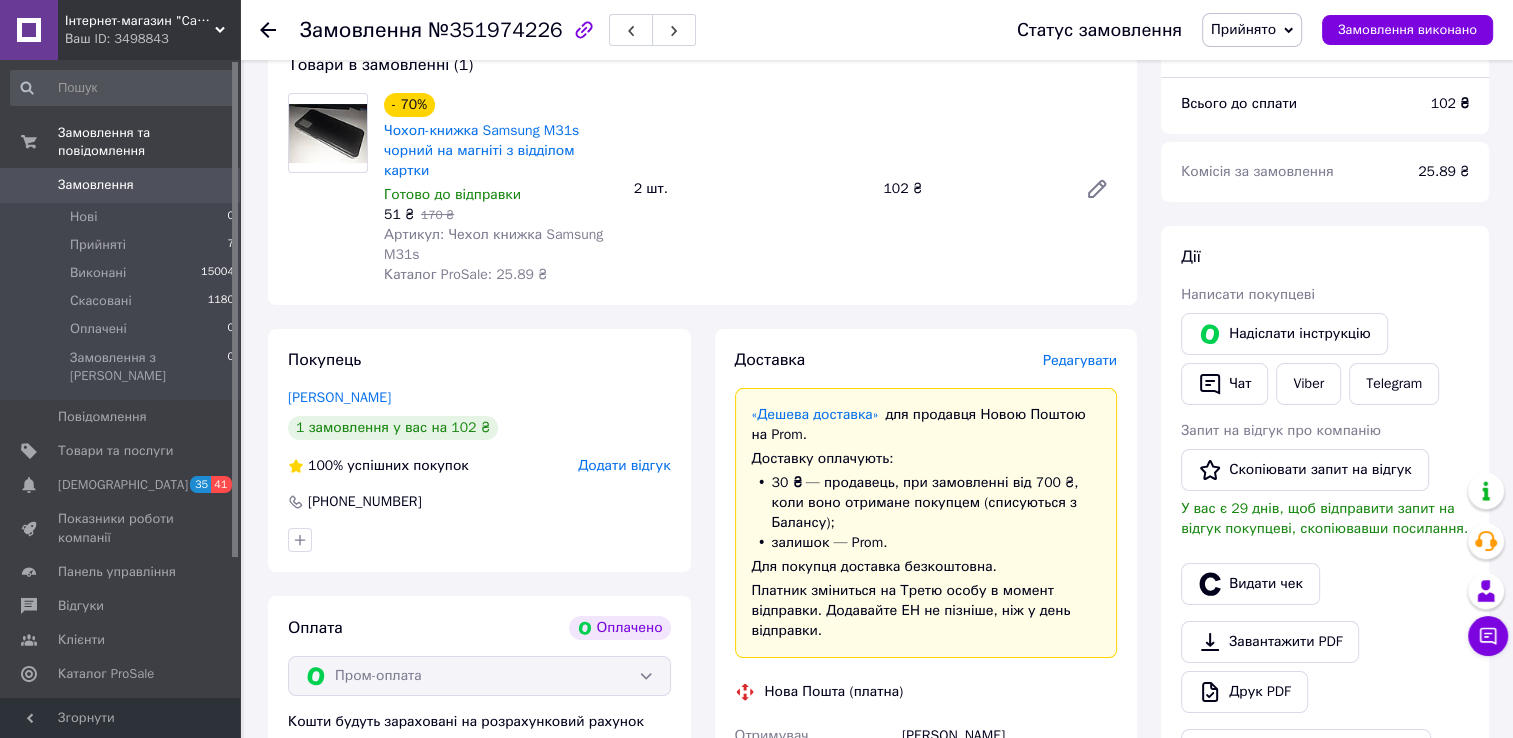 click on "Редагувати" at bounding box center [1080, 360] 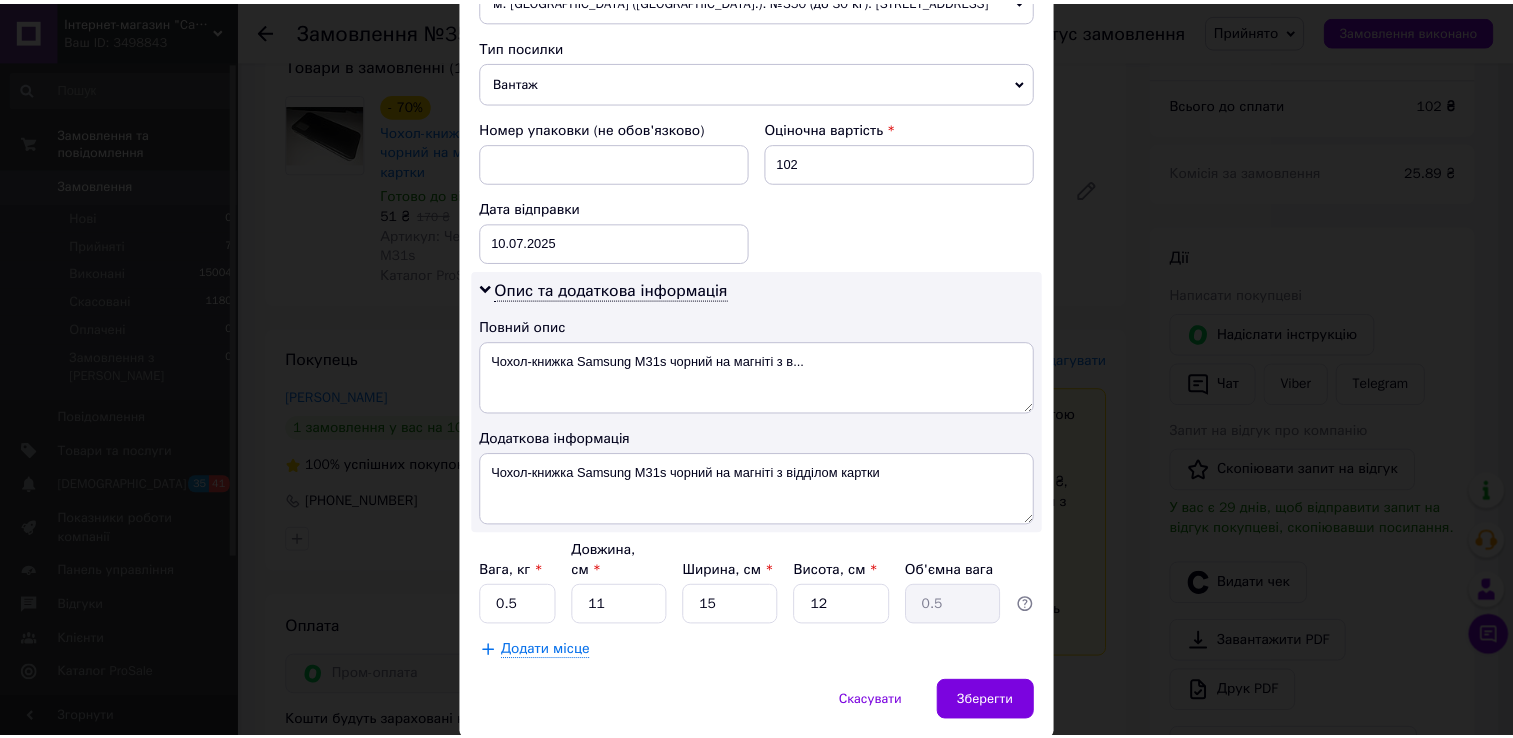 scroll, scrollTop: 807, scrollLeft: 0, axis: vertical 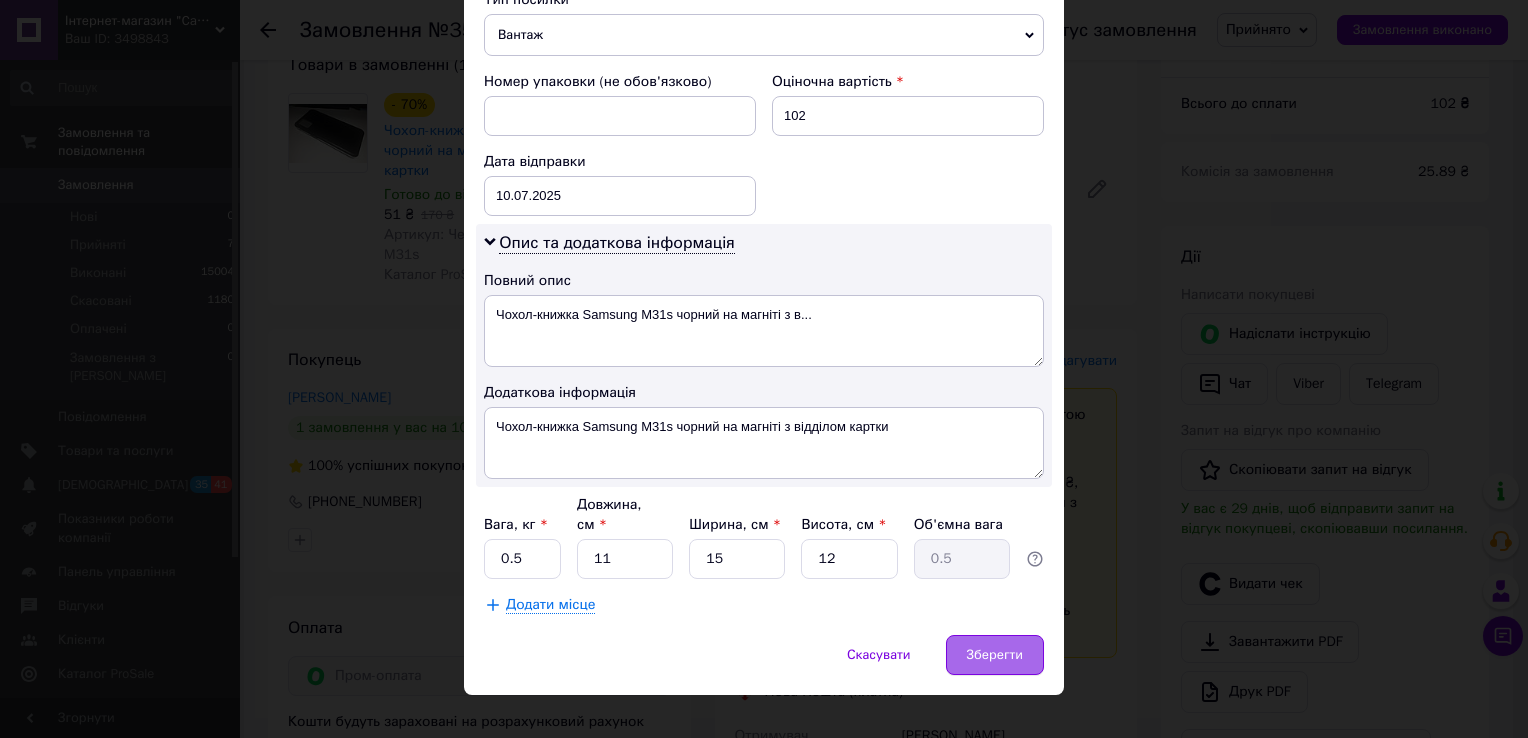 drag, startPoint x: 998, startPoint y: 633, endPoint x: 984, endPoint y: 629, distance: 14.56022 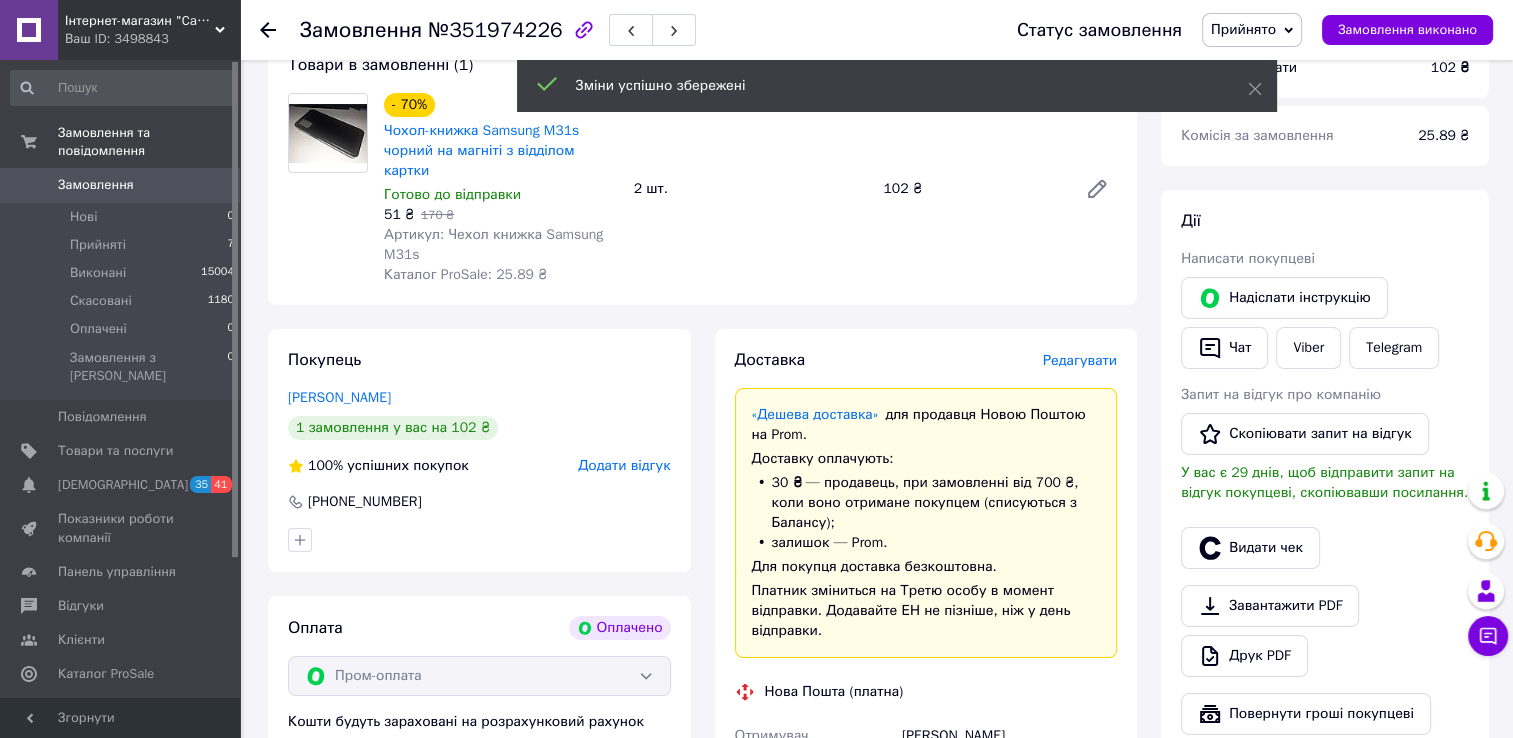 scroll, scrollTop: 800, scrollLeft: 0, axis: vertical 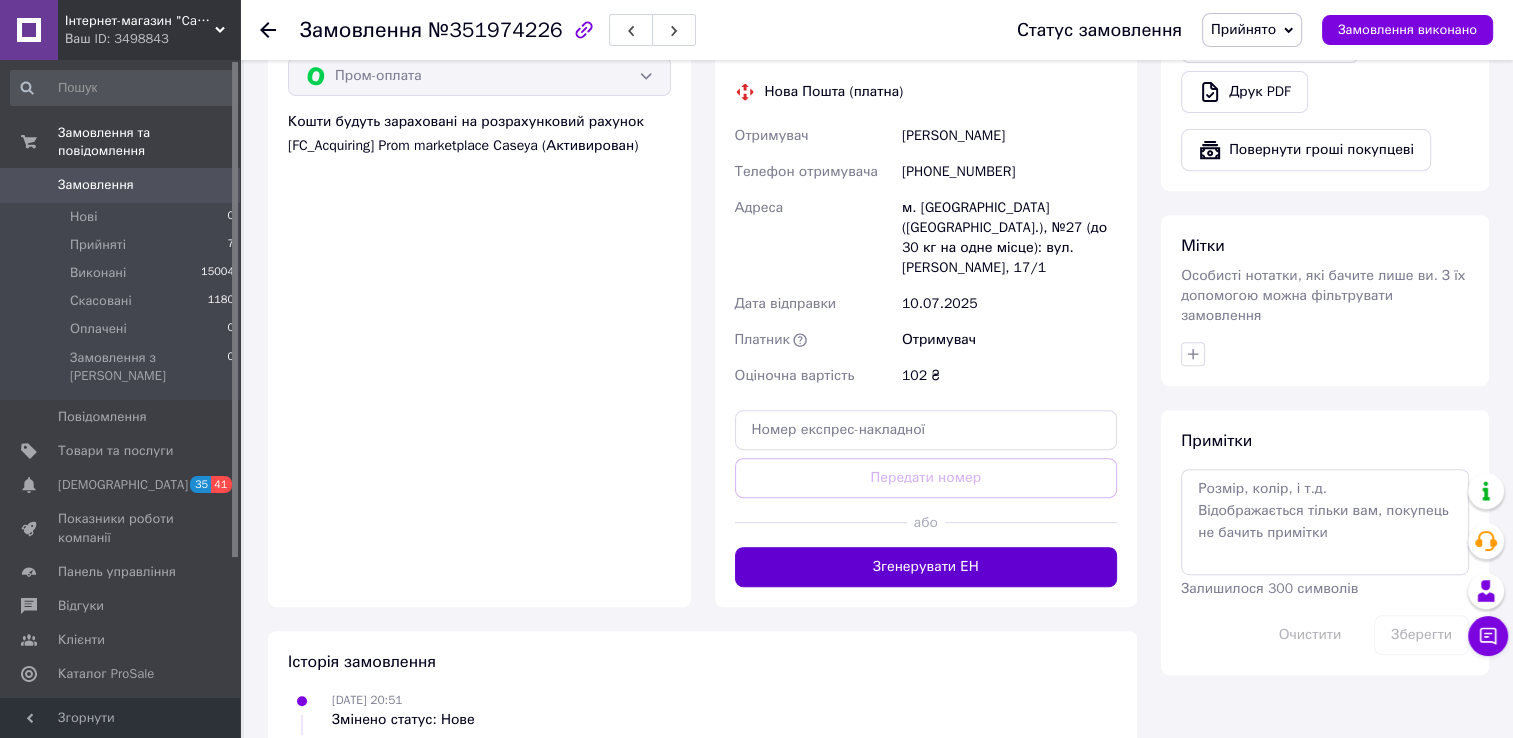 click on "Згенерувати ЕН" at bounding box center [926, 567] 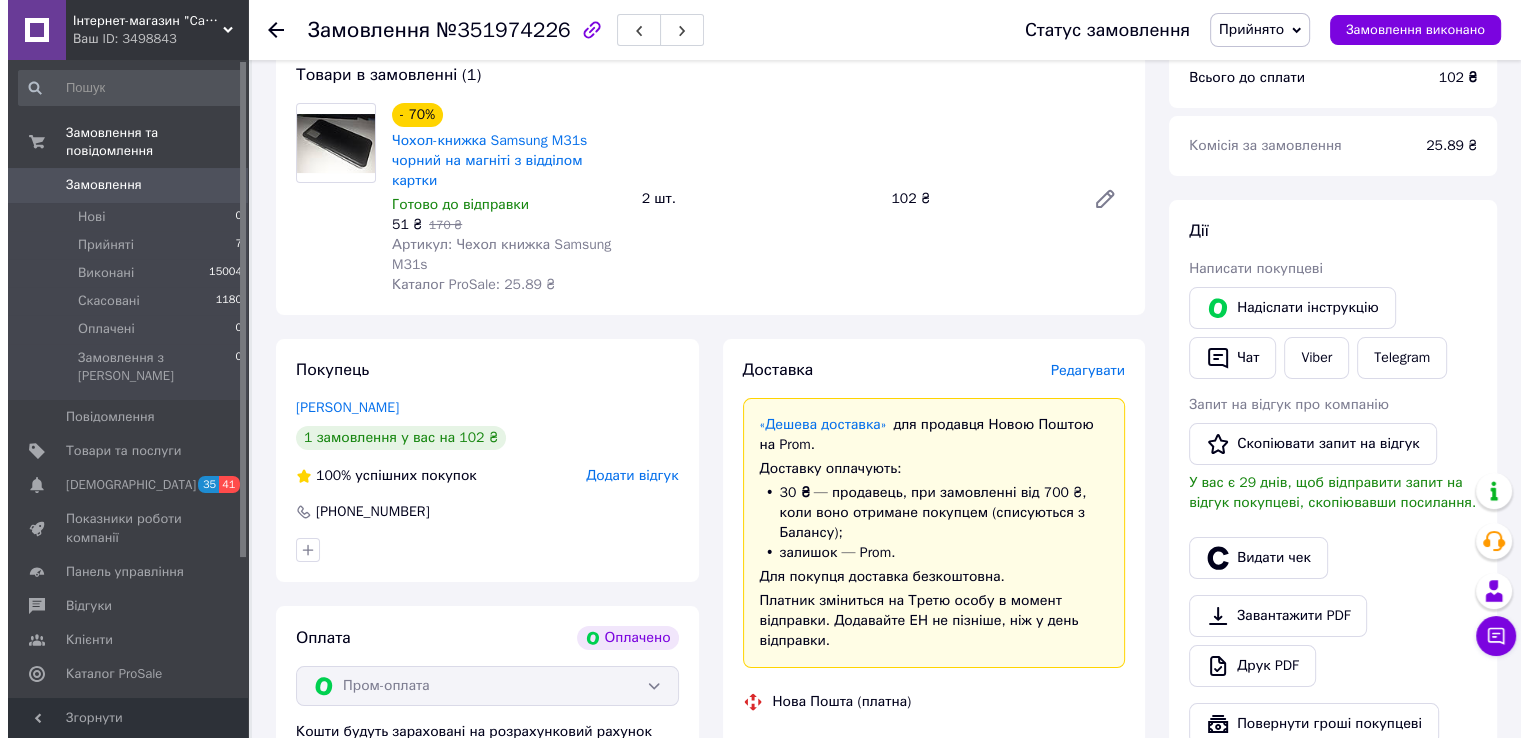 scroll, scrollTop: 100, scrollLeft: 0, axis: vertical 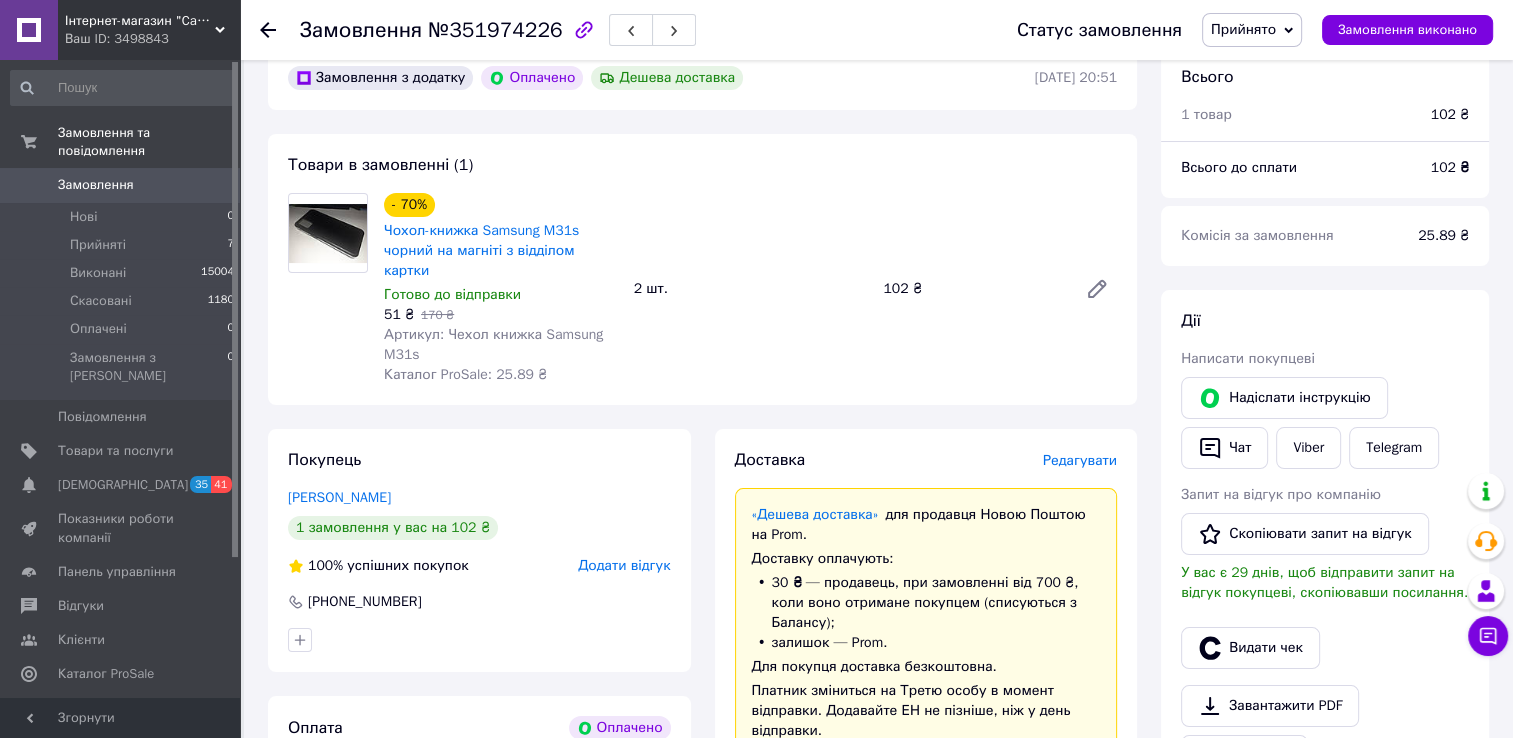 click on "Редагувати" at bounding box center (1080, 460) 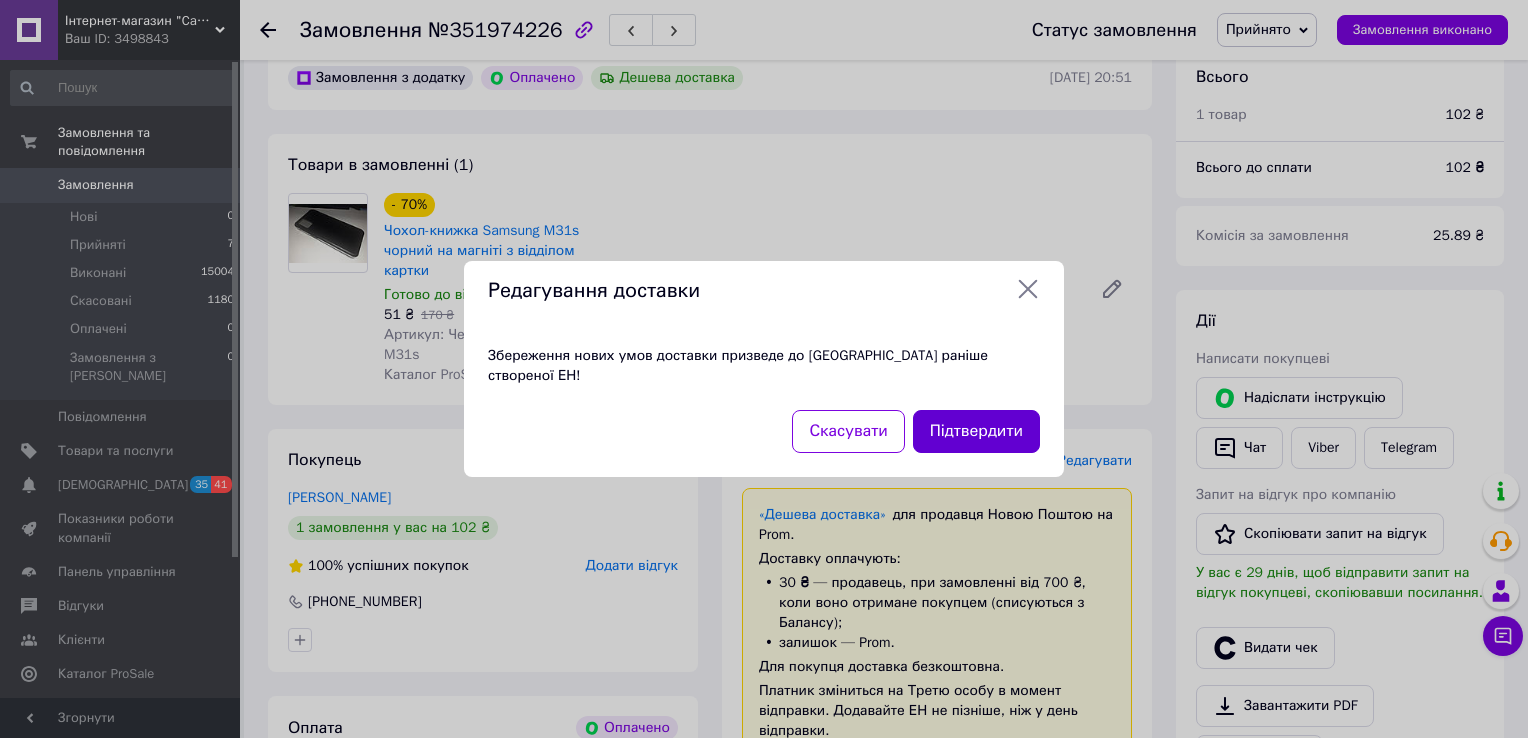 click on "Підтвердити" at bounding box center (976, 431) 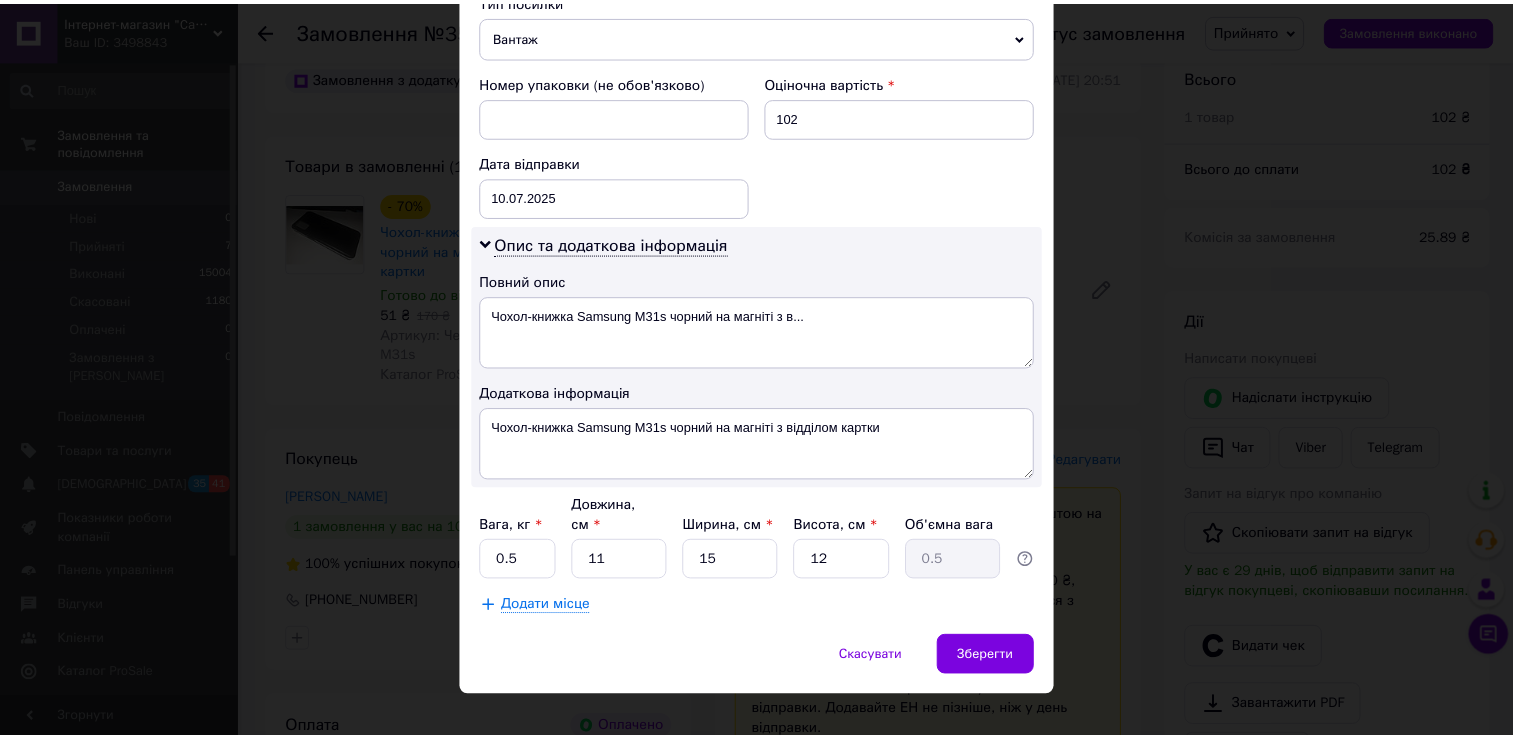 scroll, scrollTop: 807, scrollLeft: 0, axis: vertical 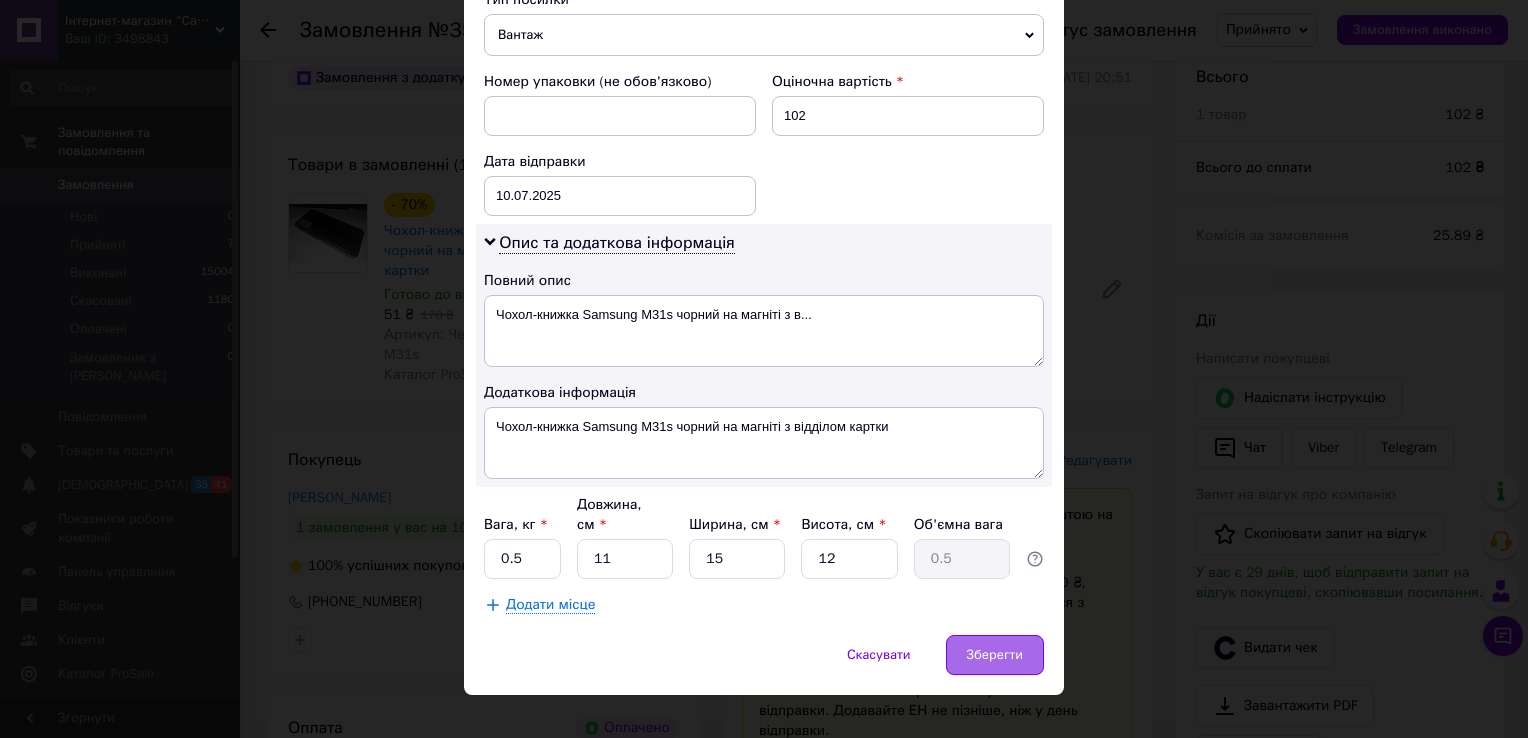 click on "Зберегти" at bounding box center (995, 655) 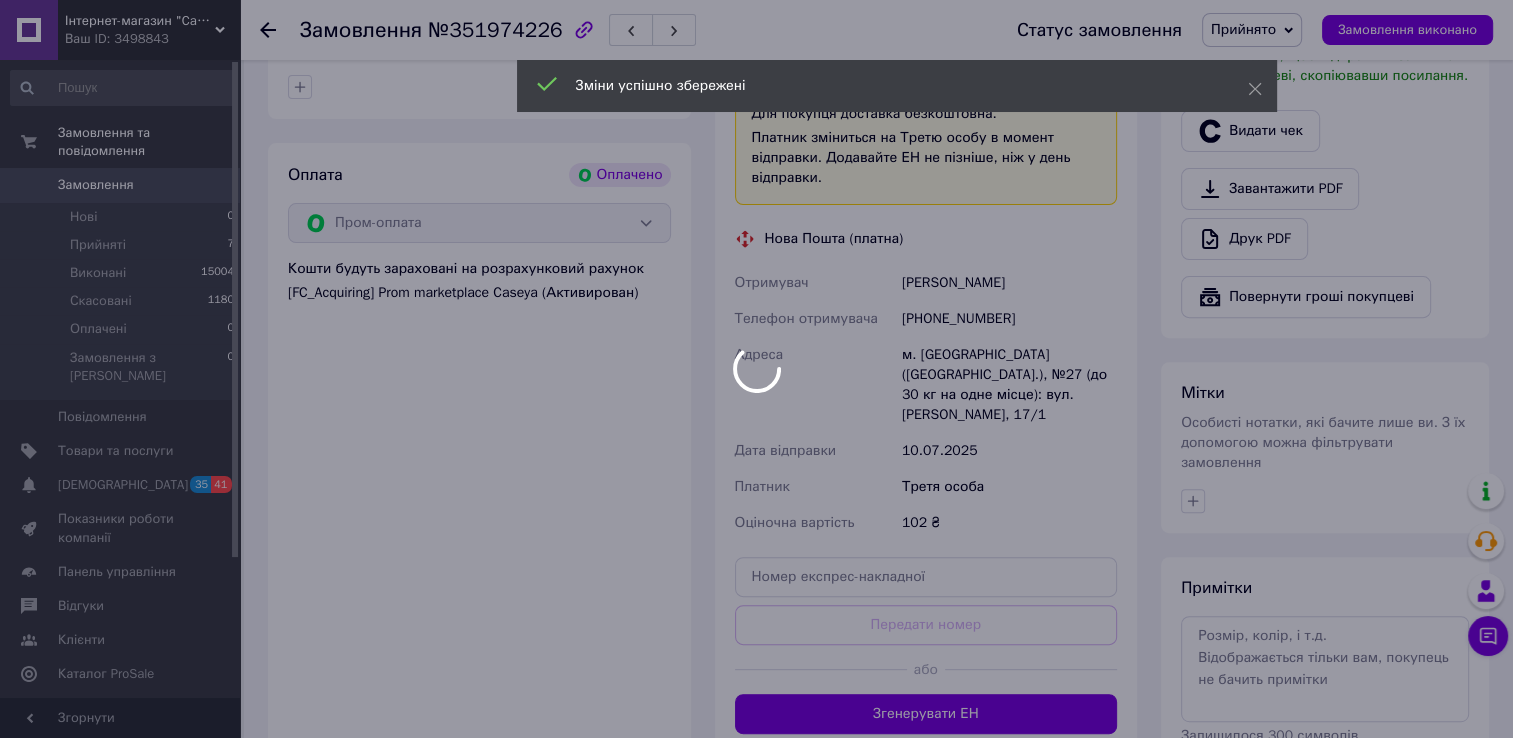 scroll, scrollTop: 700, scrollLeft: 0, axis: vertical 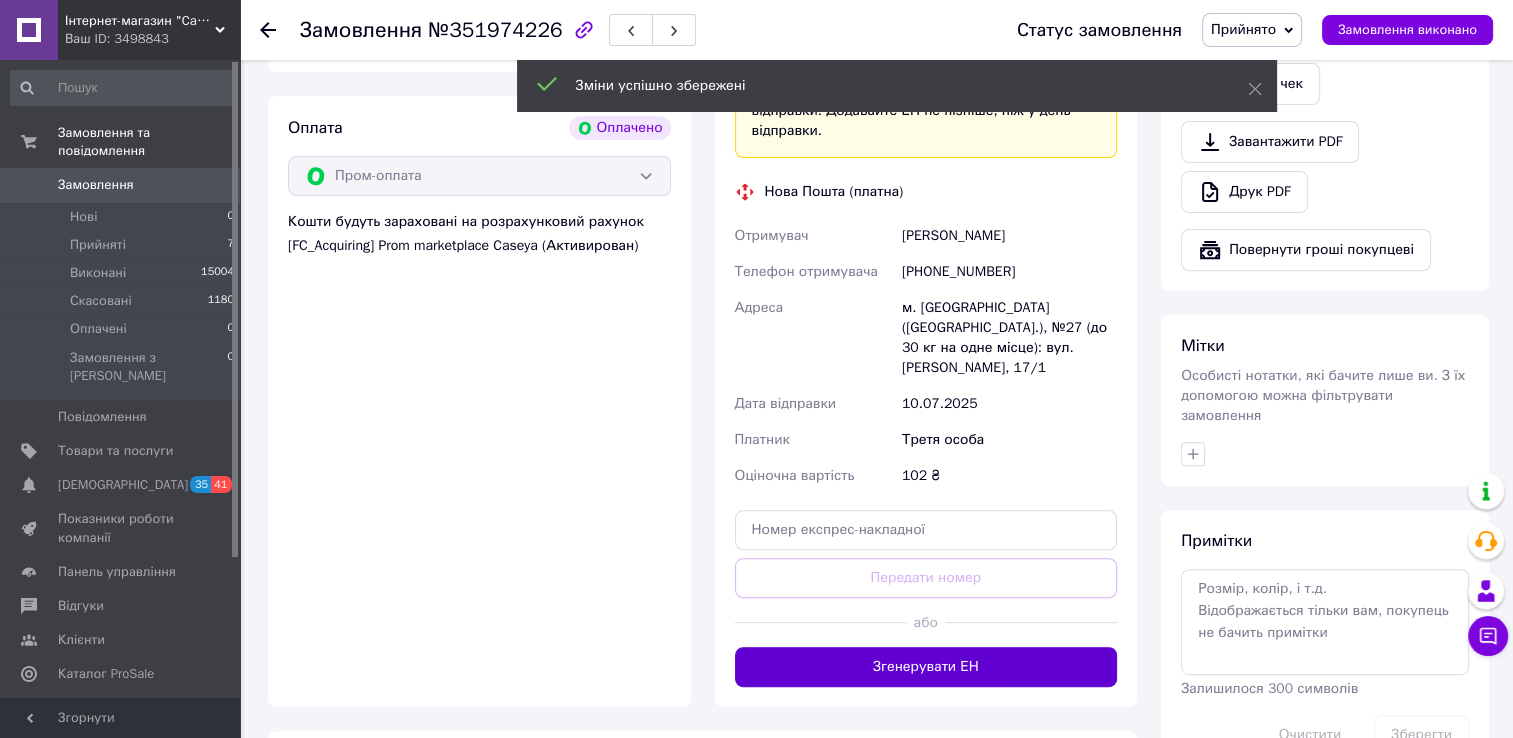 click on "Згенерувати ЕН" at bounding box center (926, 667) 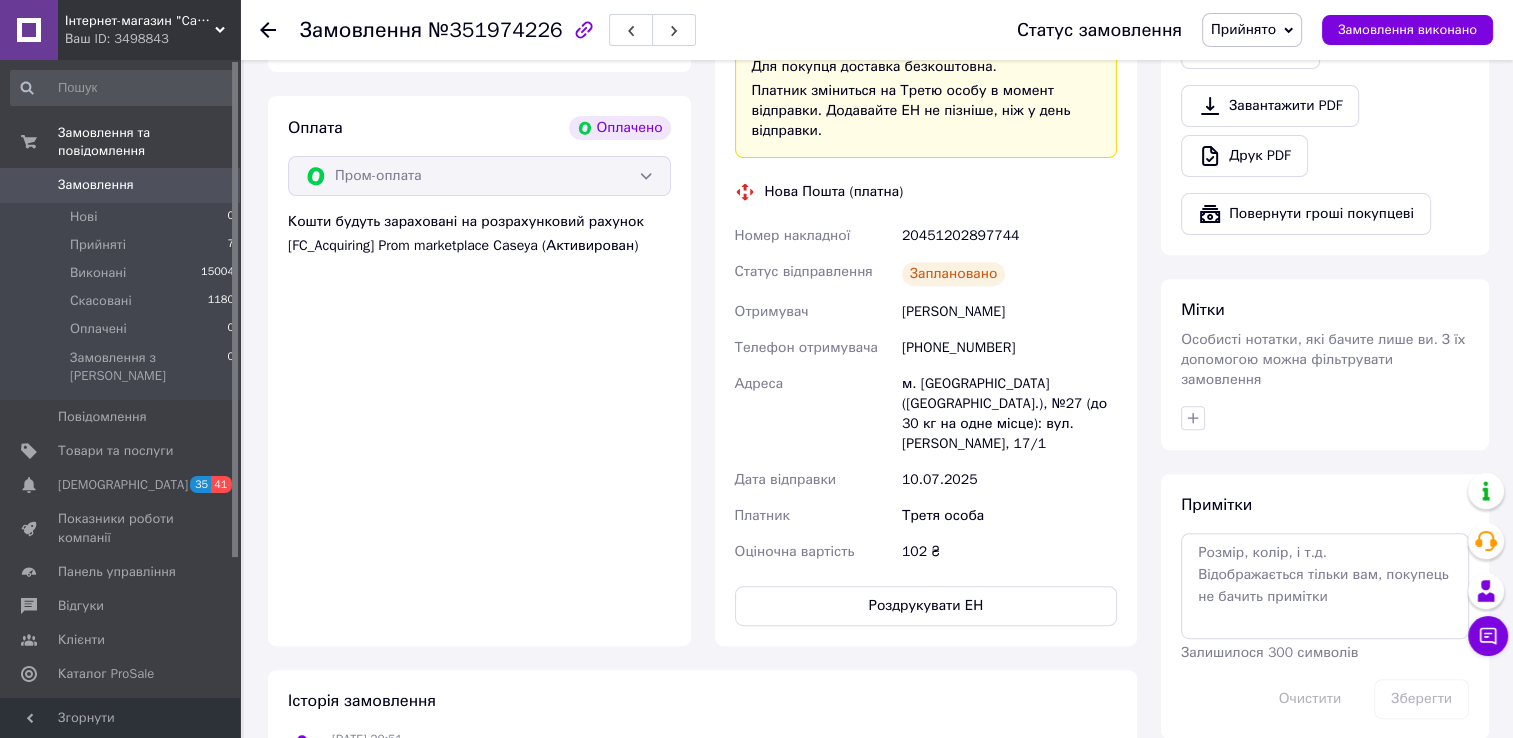 scroll, scrollTop: 92, scrollLeft: 0, axis: vertical 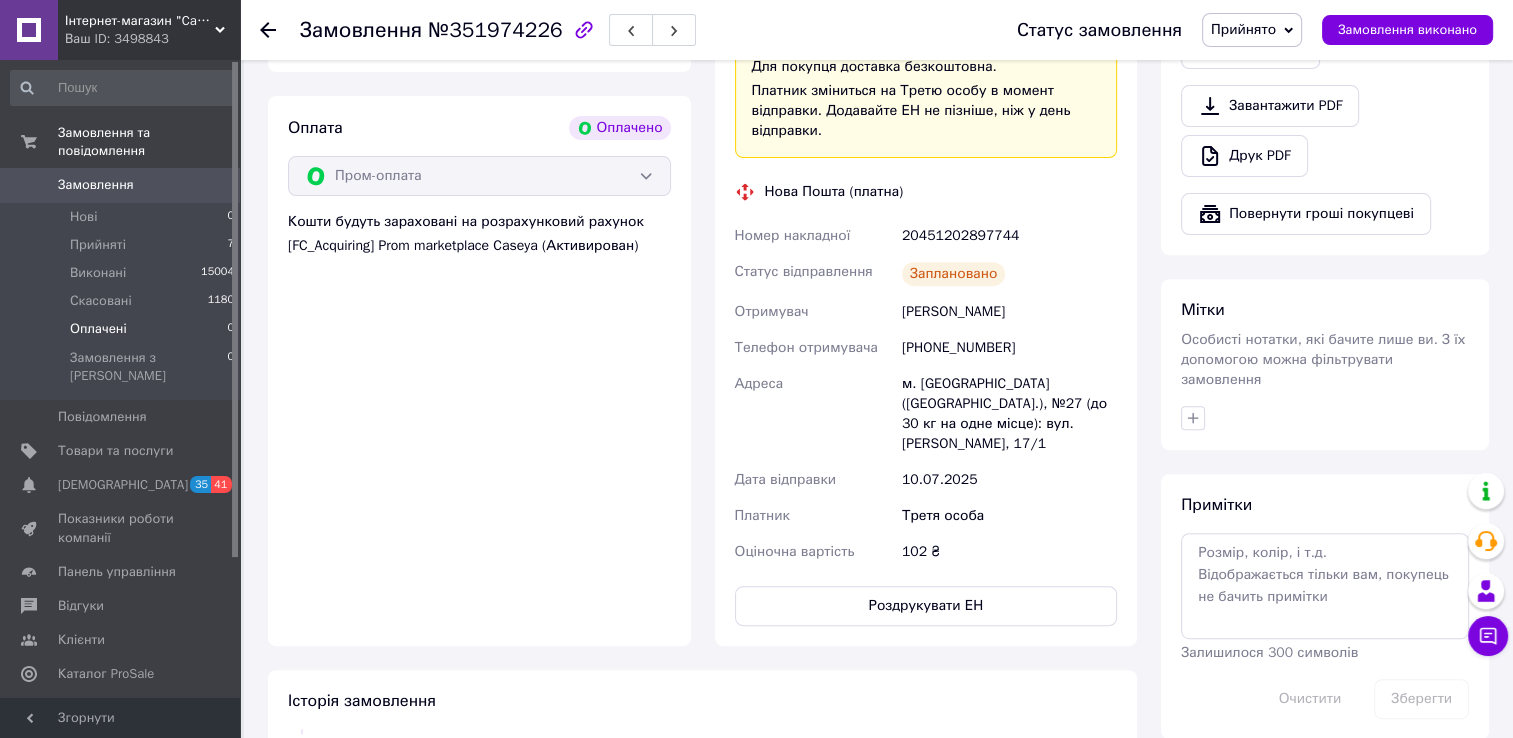 click on "Оплачені 0" at bounding box center (123, 329) 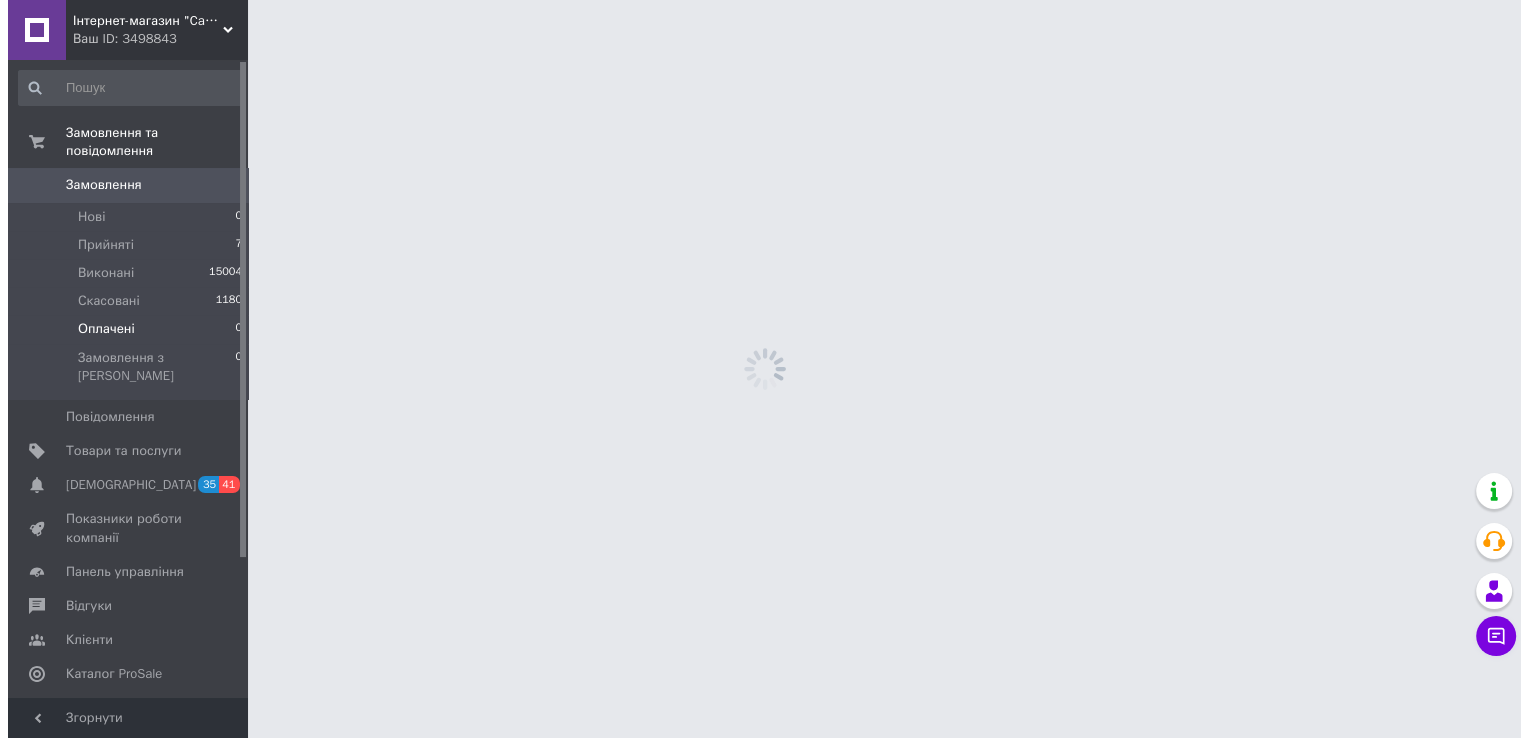 scroll, scrollTop: 0, scrollLeft: 0, axis: both 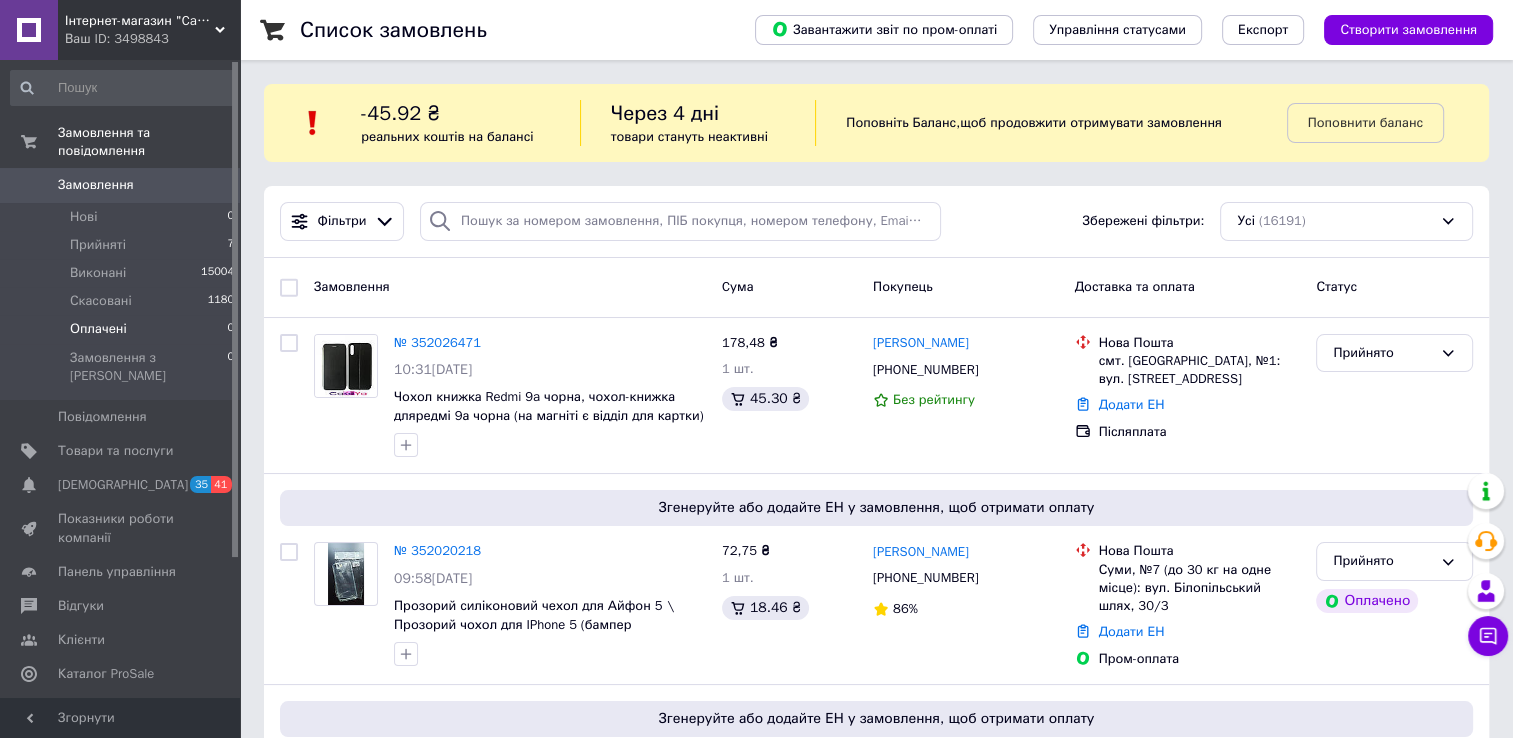 click on "Оплачені" at bounding box center [98, 329] 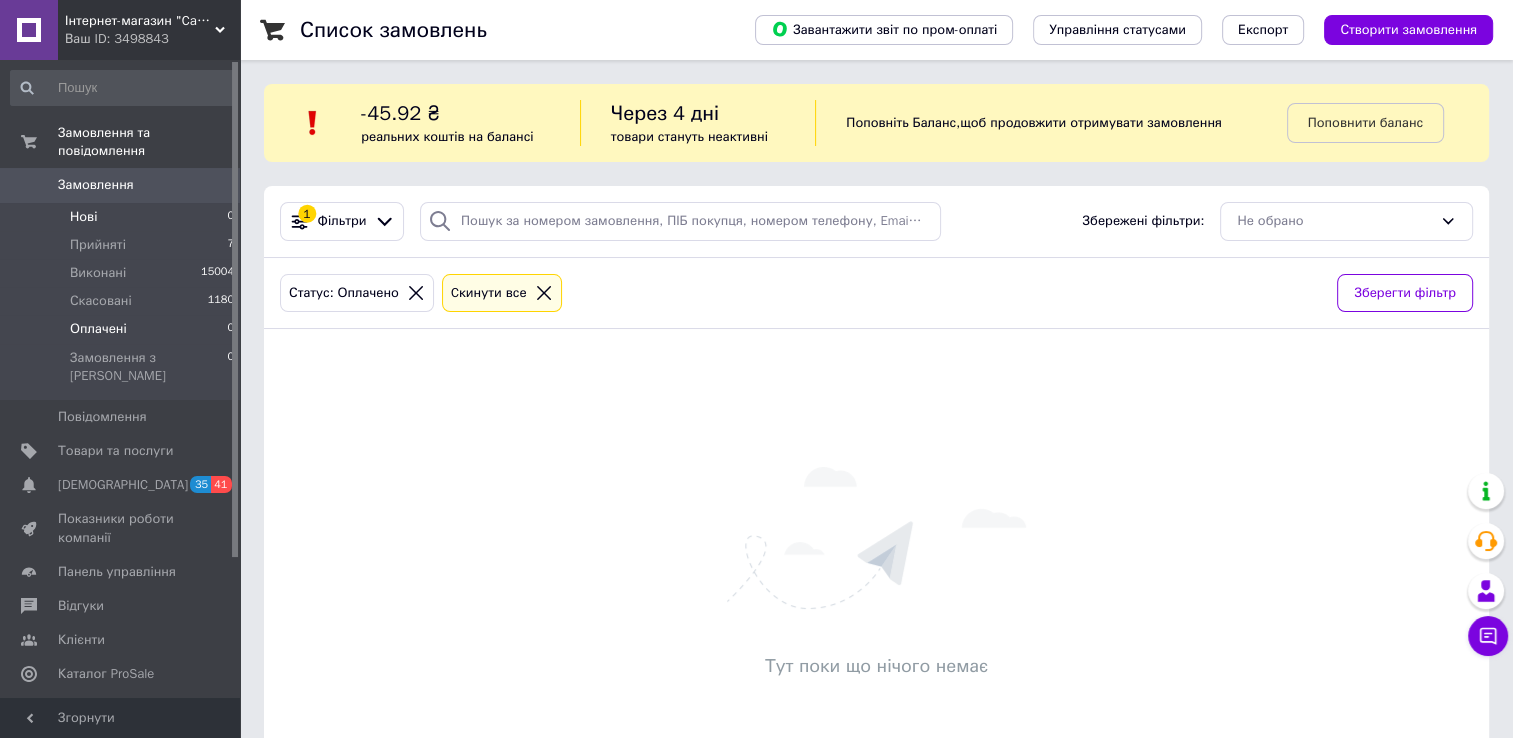click on "Нові" at bounding box center [83, 217] 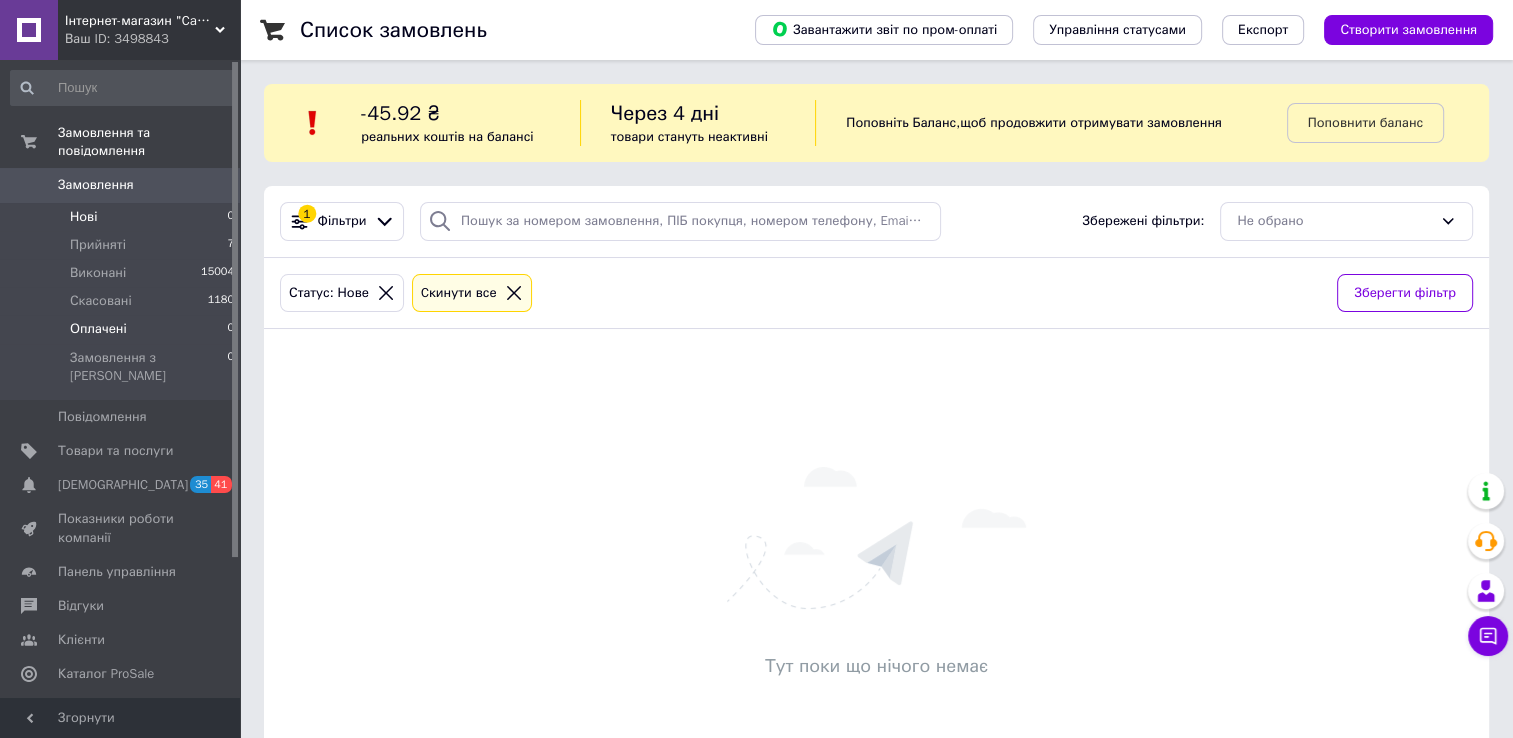 click on "Оплачені" at bounding box center [98, 329] 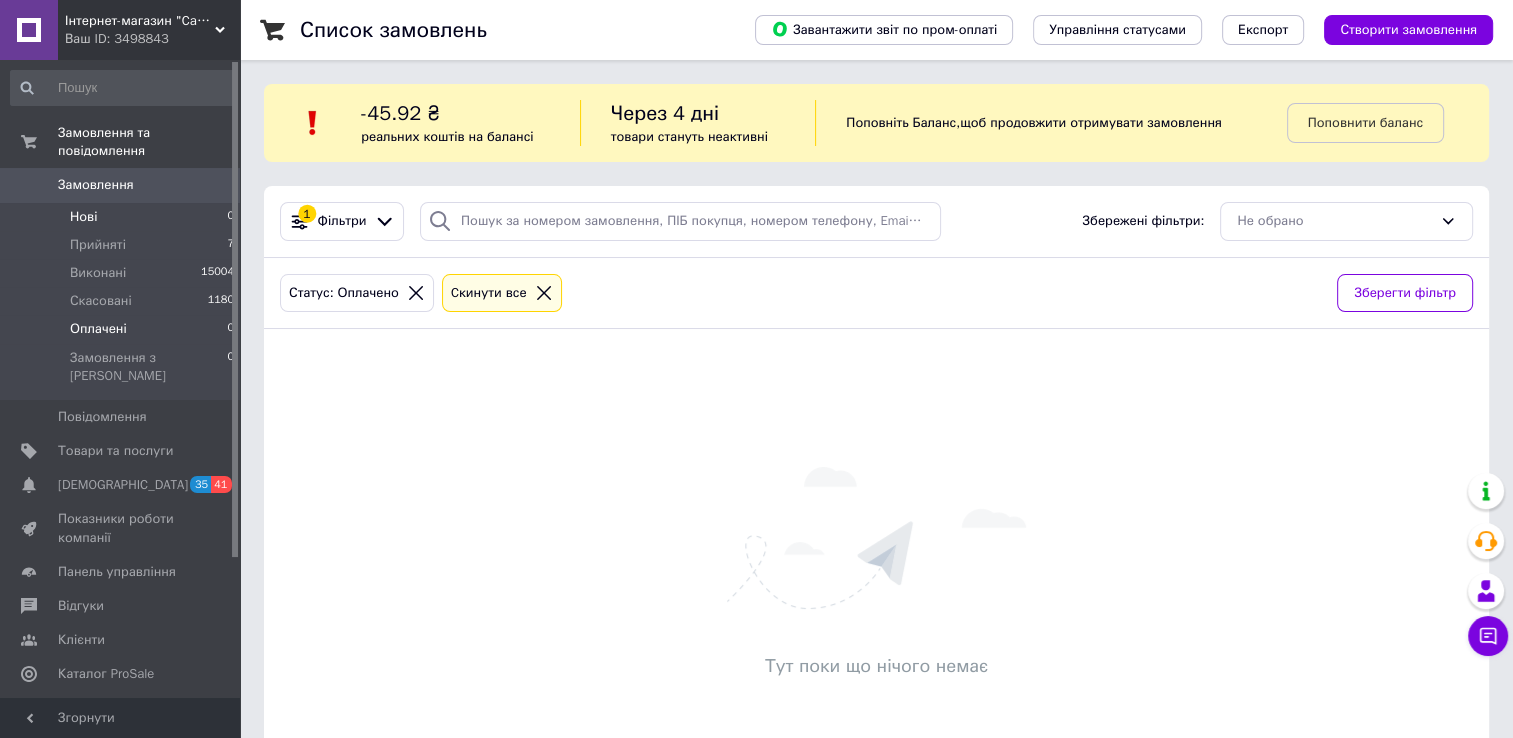 click on "Нові" at bounding box center (83, 217) 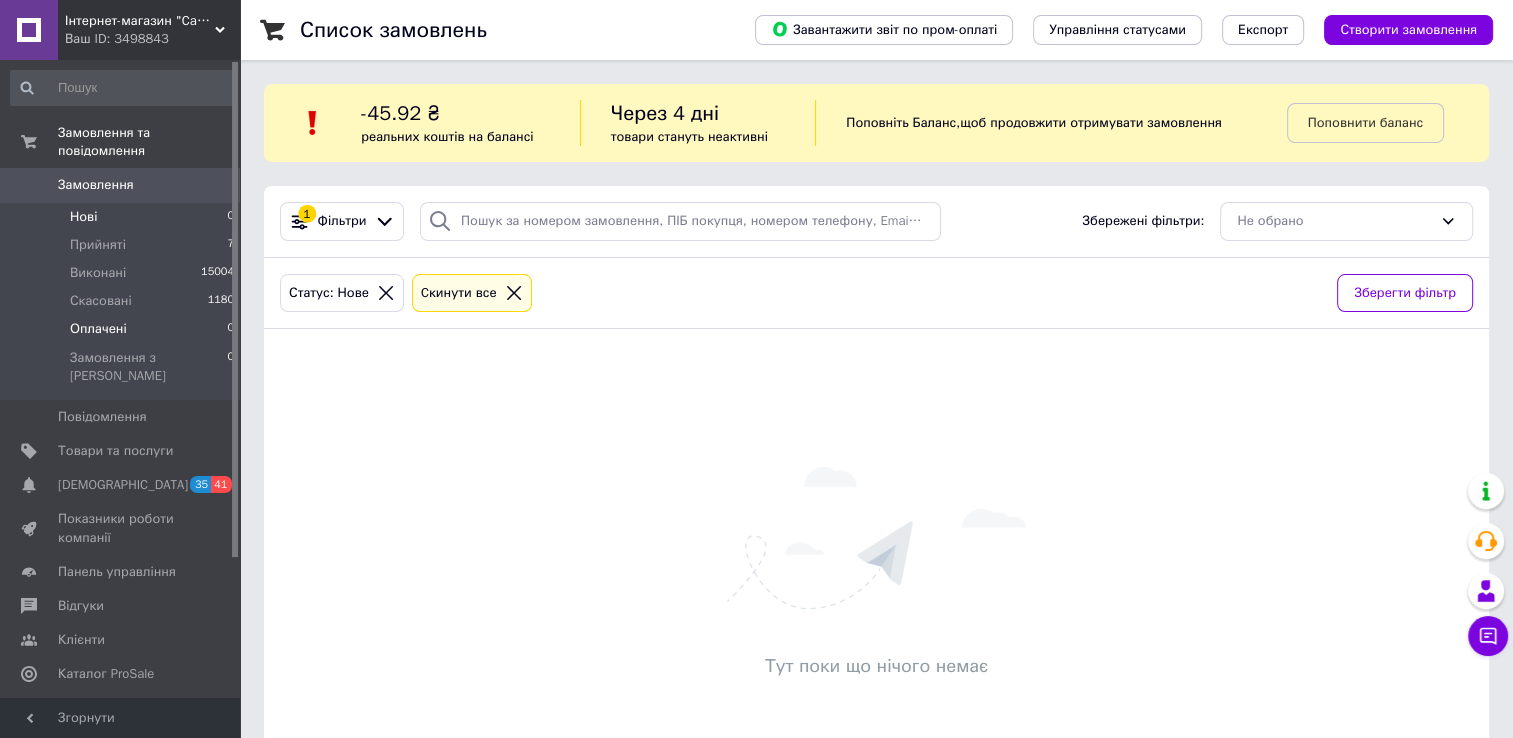 click on "Оплачені 0" at bounding box center (123, 329) 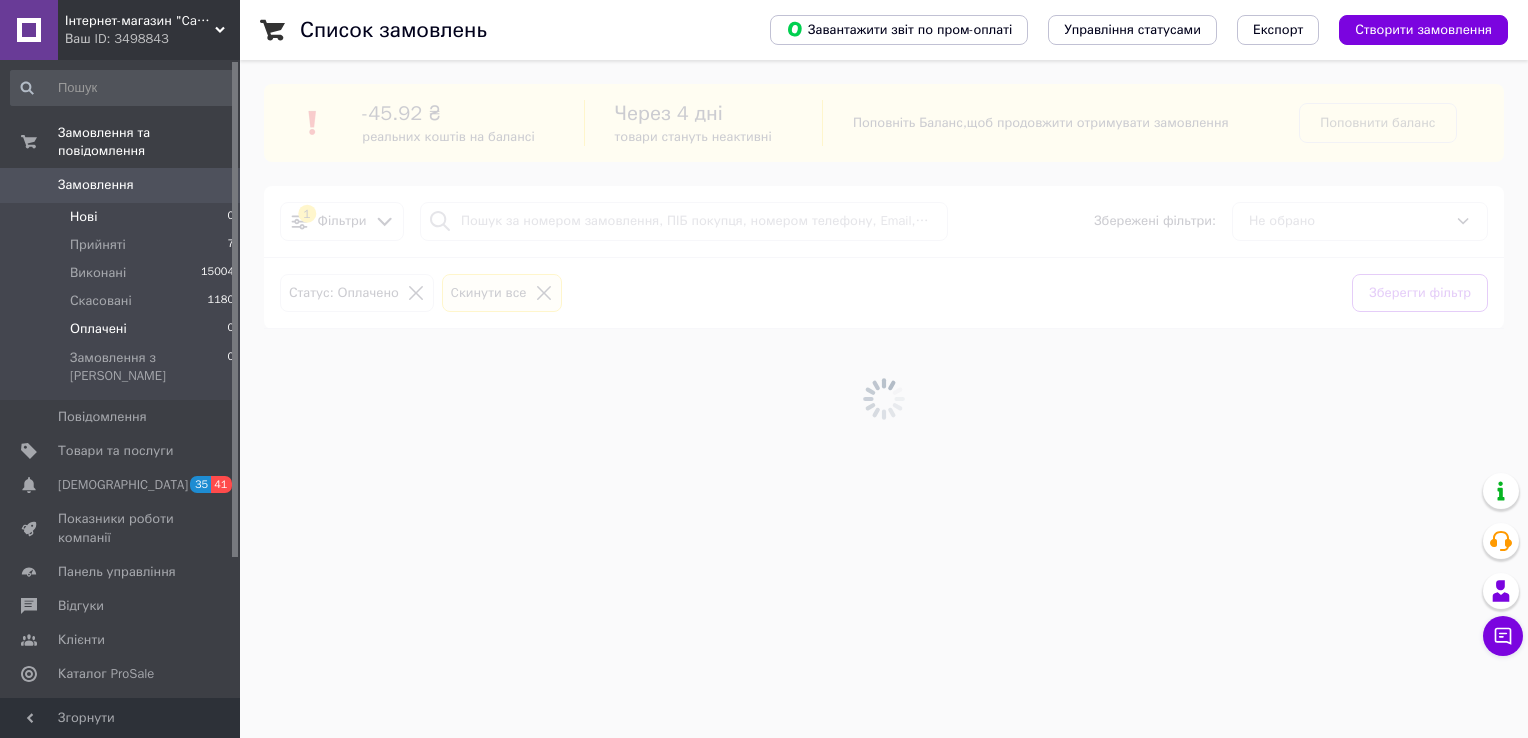 click on "Нові" at bounding box center [83, 217] 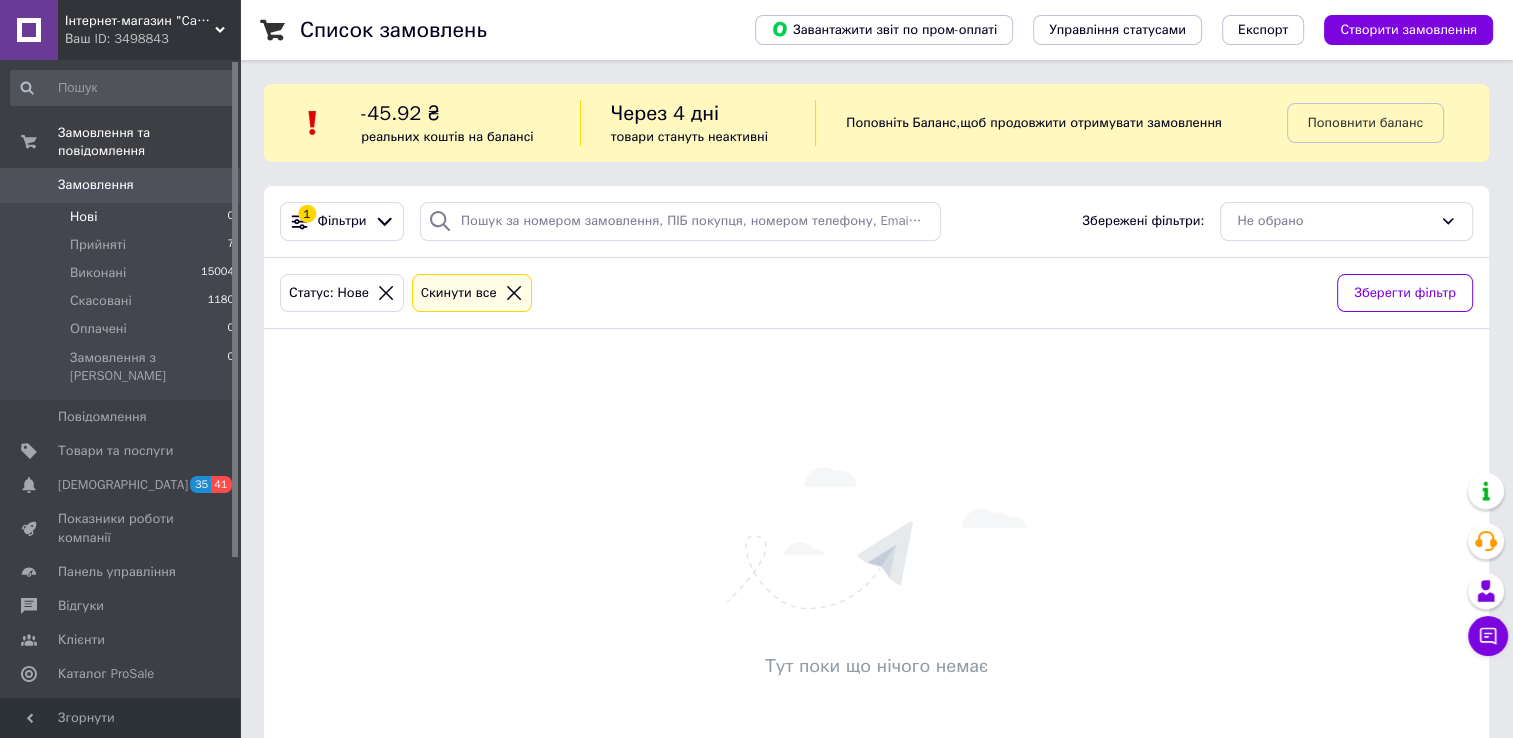 click on "Нові" at bounding box center (83, 217) 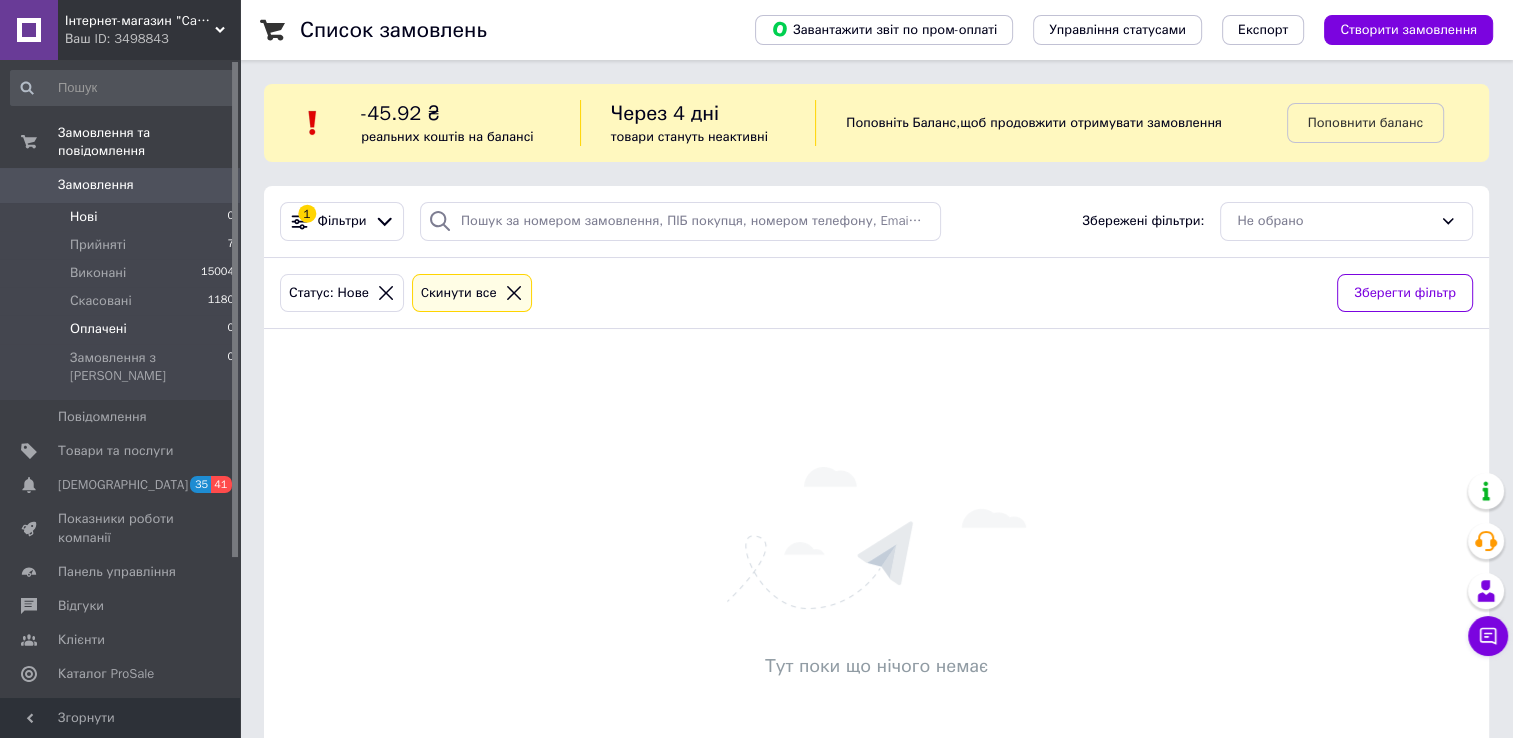click on "Оплачені 0" at bounding box center [123, 329] 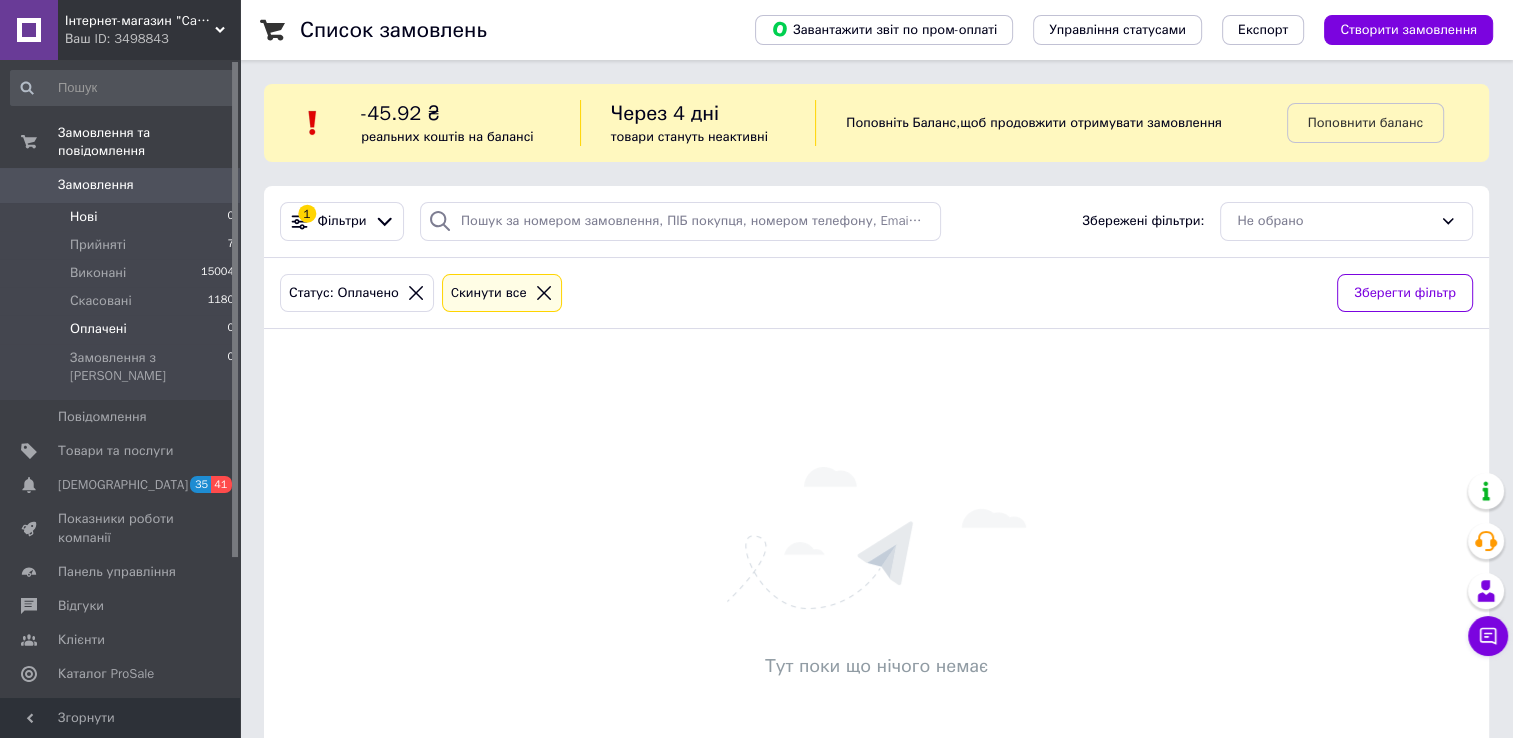 click on "Нові 0" at bounding box center (123, 217) 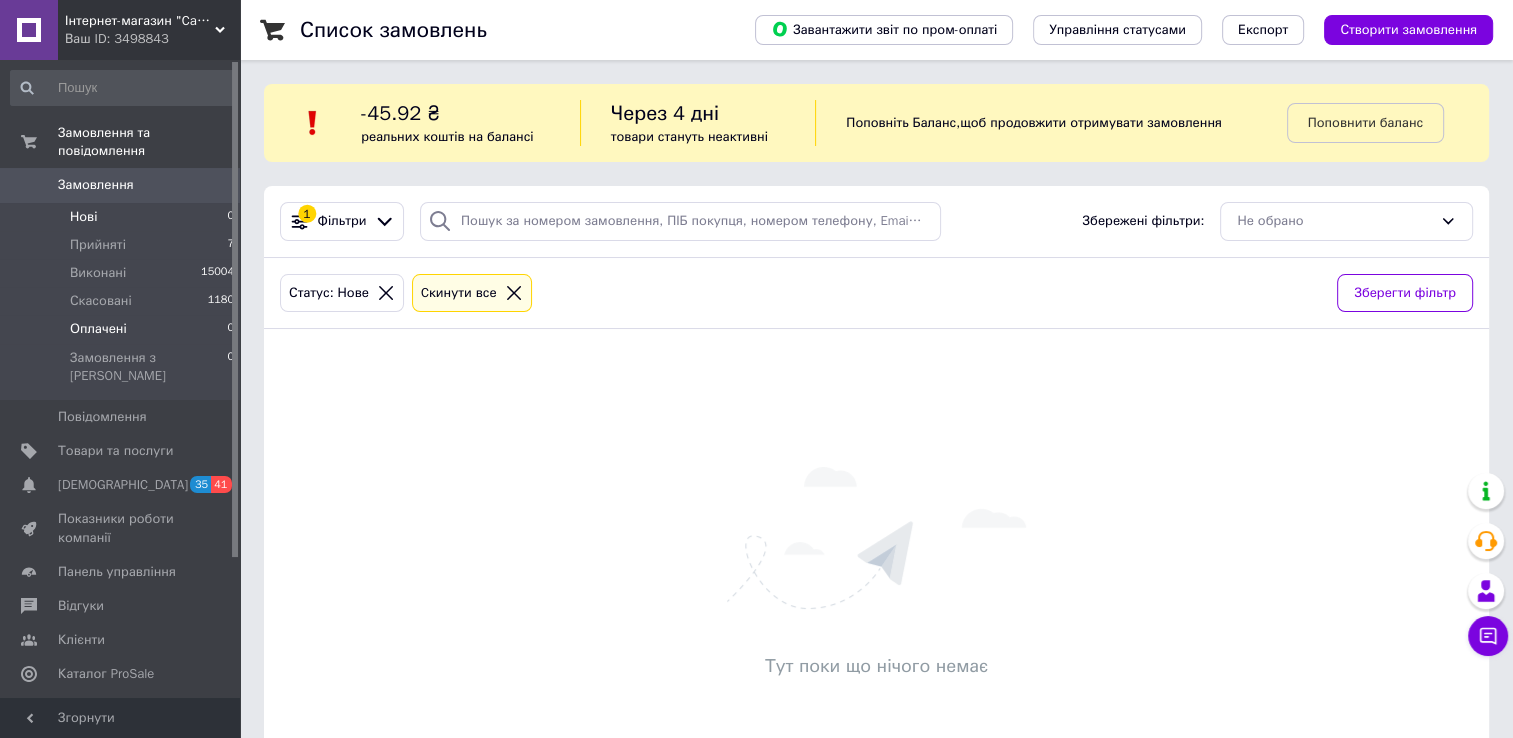 click on "Оплачені 0" at bounding box center (123, 329) 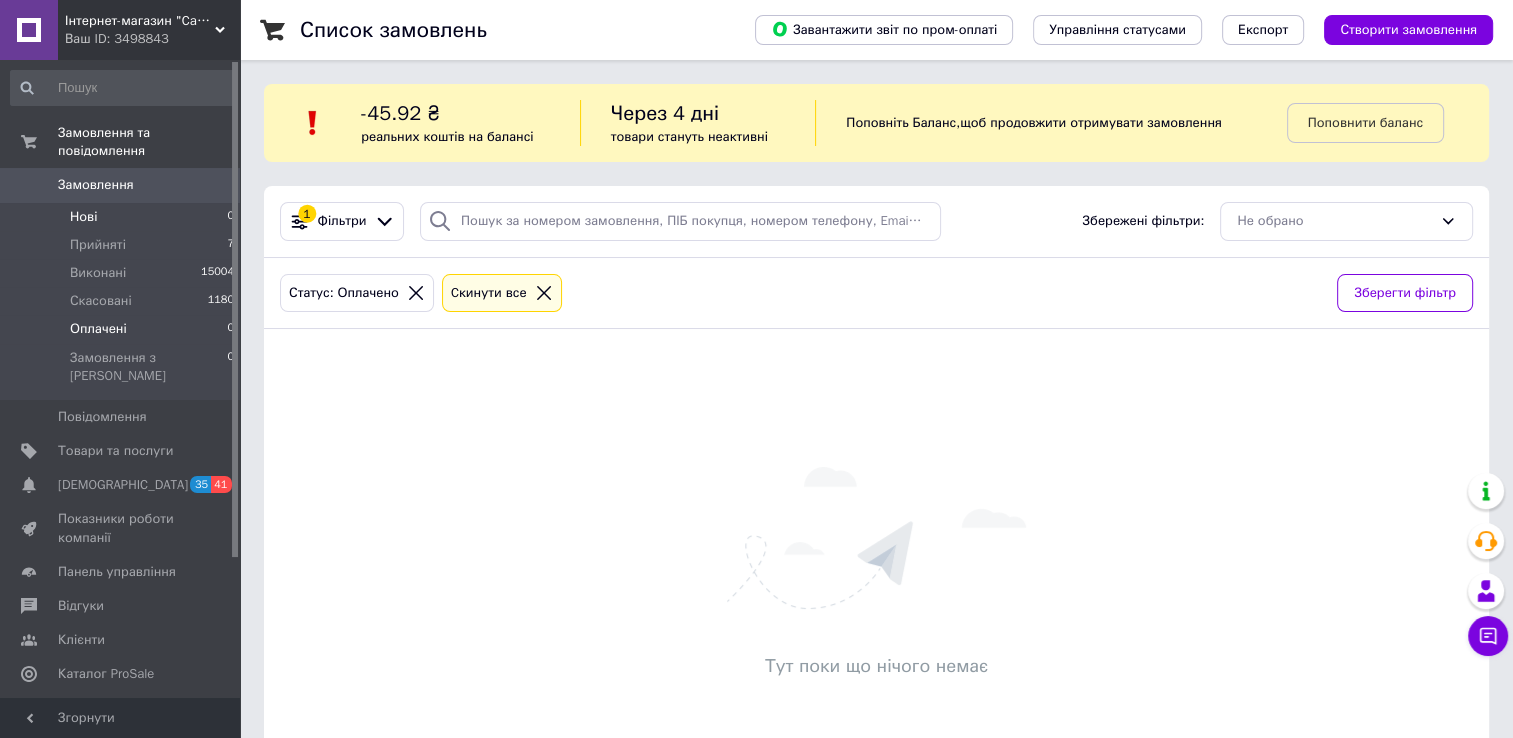 click on "Нові 0" at bounding box center (123, 217) 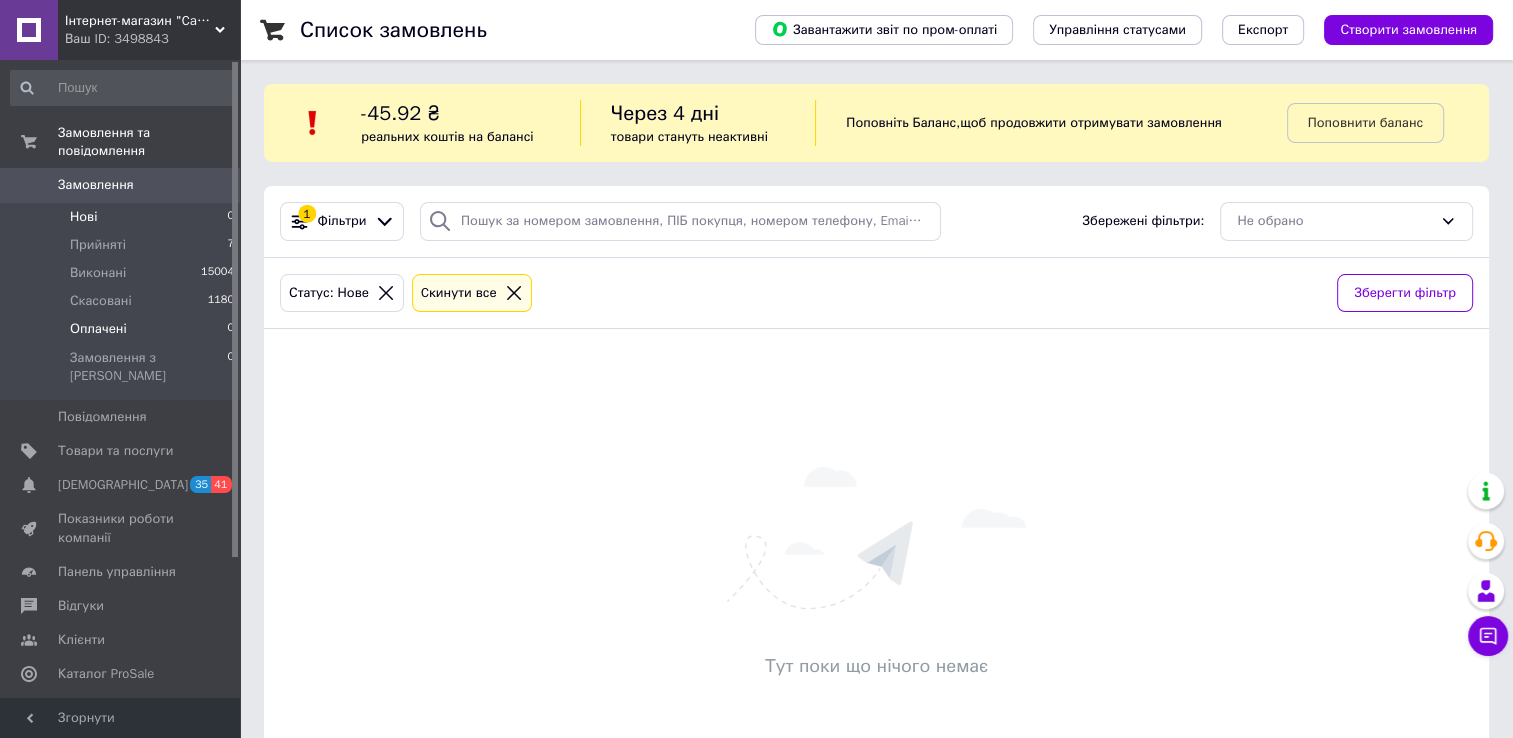 click on "Оплачені" at bounding box center (98, 329) 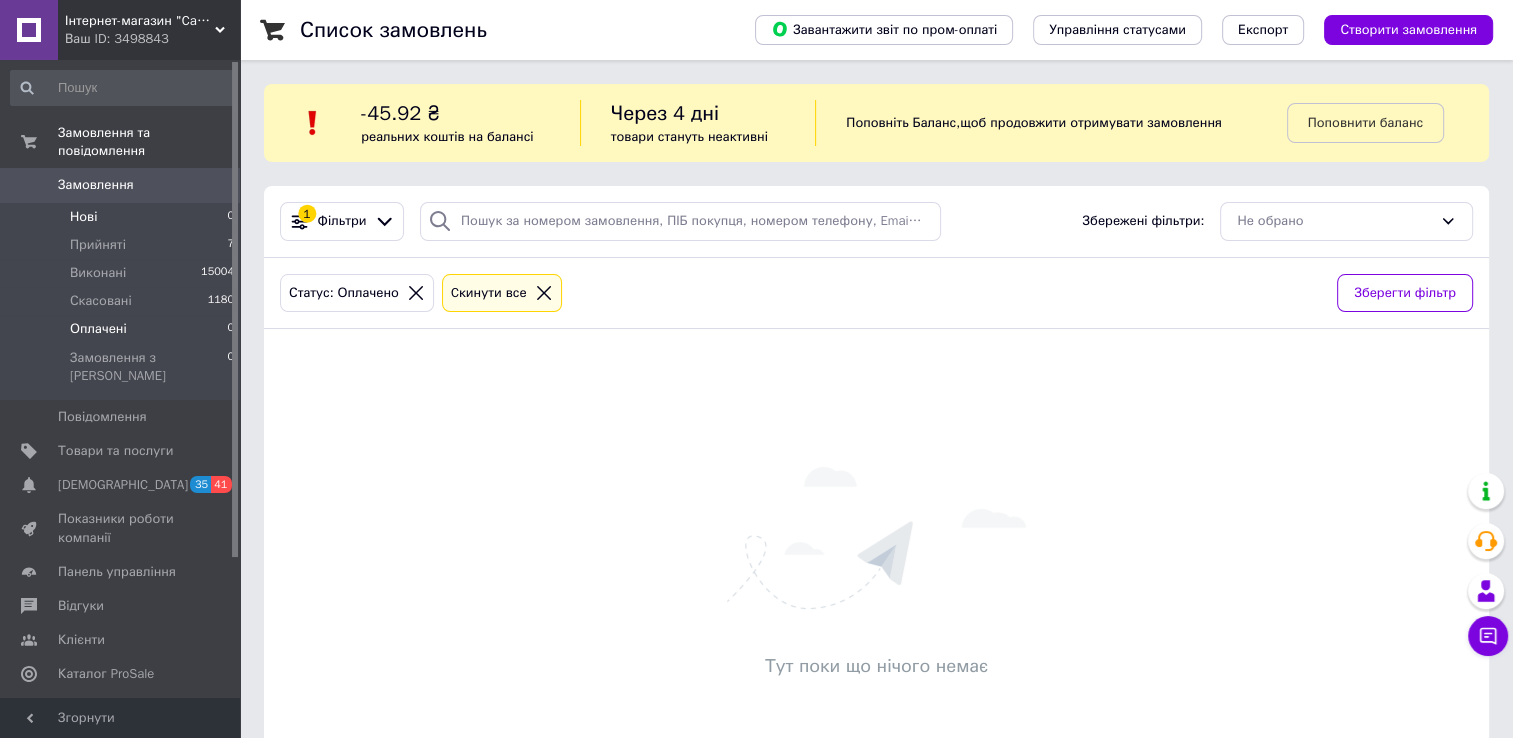 click on "Нові" at bounding box center (83, 217) 